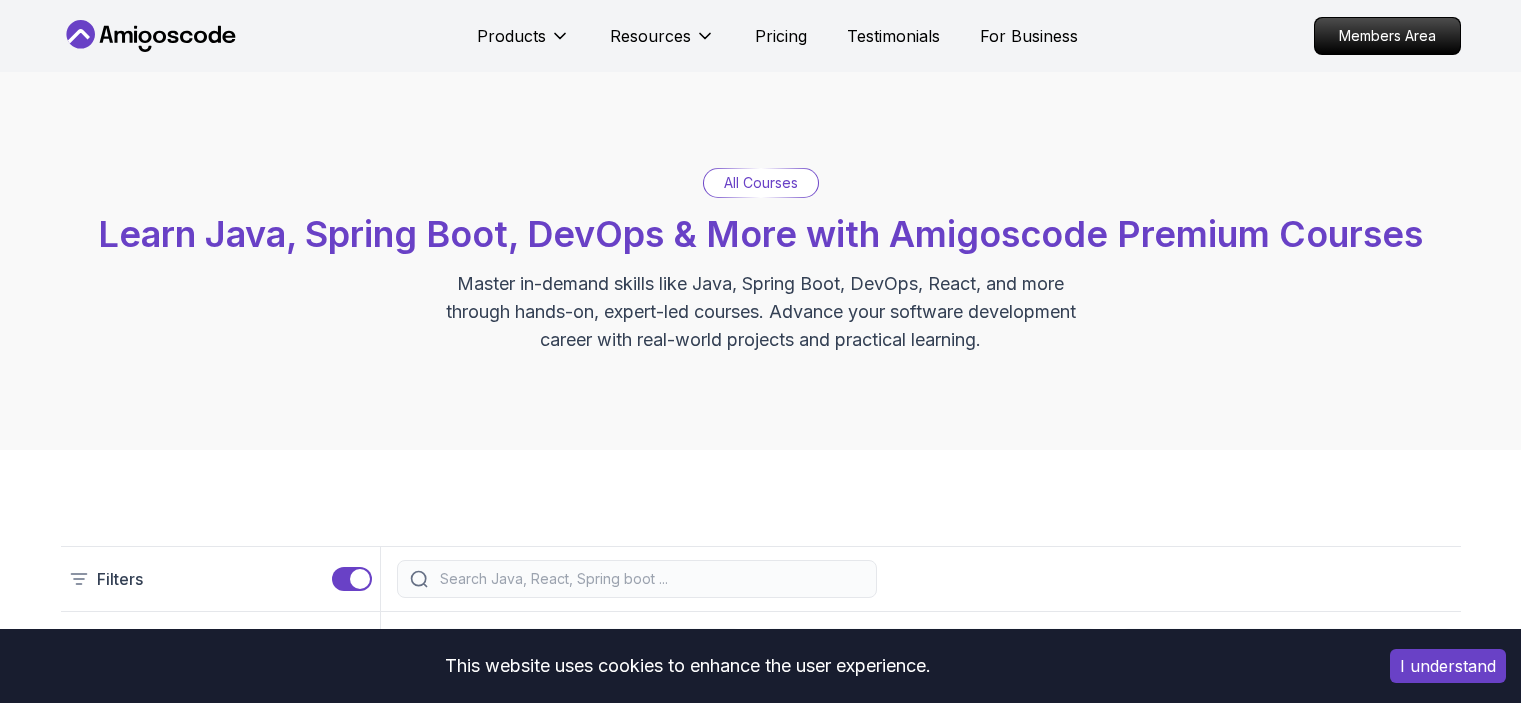 scroll, scrollTop: 40, scrollLeft: 0, axis: vertical 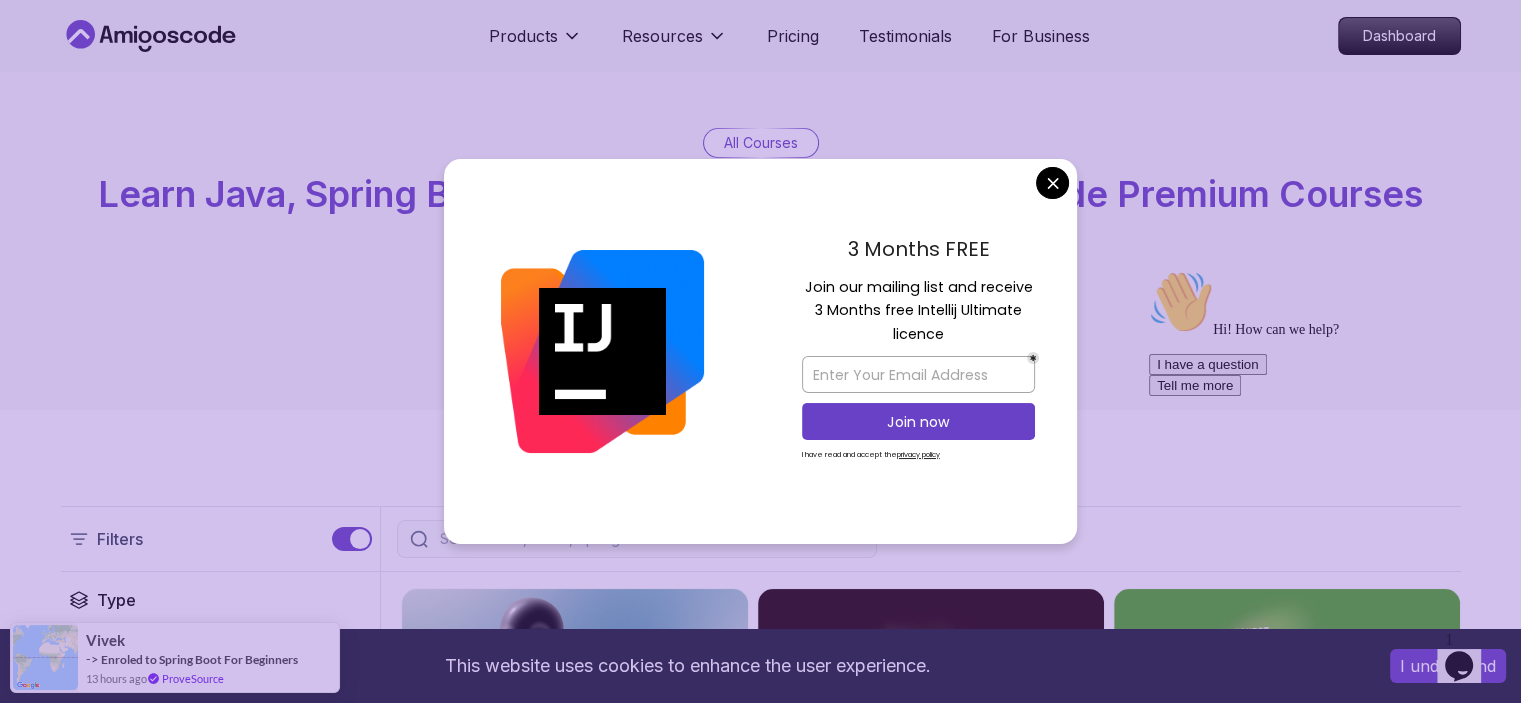 click on "This website uses cookies to enhance the user experience. I understand Products Resources Pricing Testimonials For Business Dashboard Products Resources Pricing Testimonials For Business Dashboard All Courses Learn Java, Spring Boot, DevOps & More with Amigoscode Premium Courses Master in-demand skills like Java, Spring Boot, DevOps, React, and more through hands-on, expert-led courses. Advance your software development career with real-world projects and practical learning. Filters Filters Type Course Build Price Pro Free Instructors Nelson Djalo Richard Abz Duration 0-1 Hour 1-3 Hours +3 Hours Track Front End Back End Dev Ops Full Stack Level Junior Mid-level Senior 6.00h Linux Fundamentals Pro Learn the fundamentals of Linux and how to use the command line 5.18h Advanced Spring Boot Pro Dive deep into Spring Boot with our advanced course, designed to take your skills from intermediate to expert level. 3.30h Building APIs with Spring Boot Pro 1.67h NEW Spring Boot for Beginners 6.65h NEW Spring Data JPA Pro" at bounding box center [760, 3355] 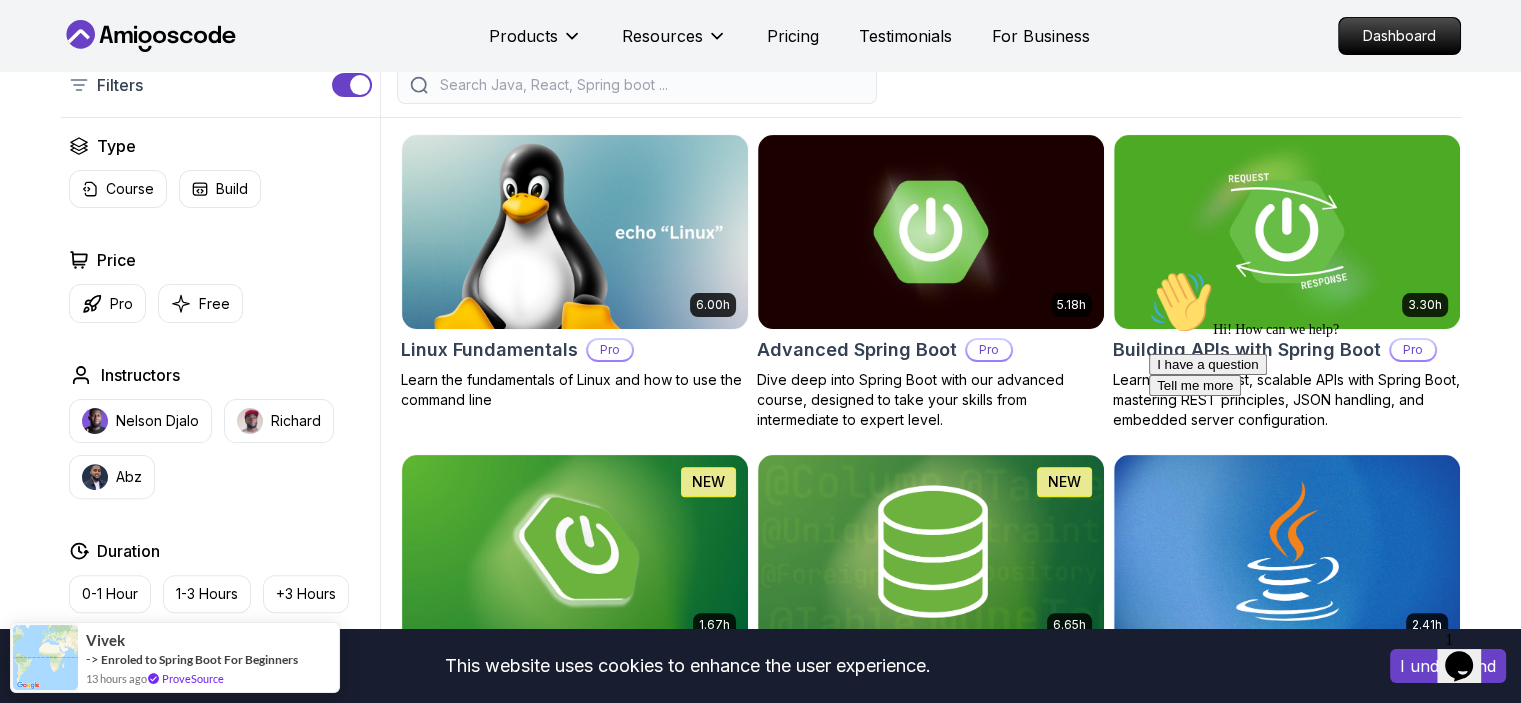 scroll, scrollTop: 520, scrollLeft: 0, axis: vertical 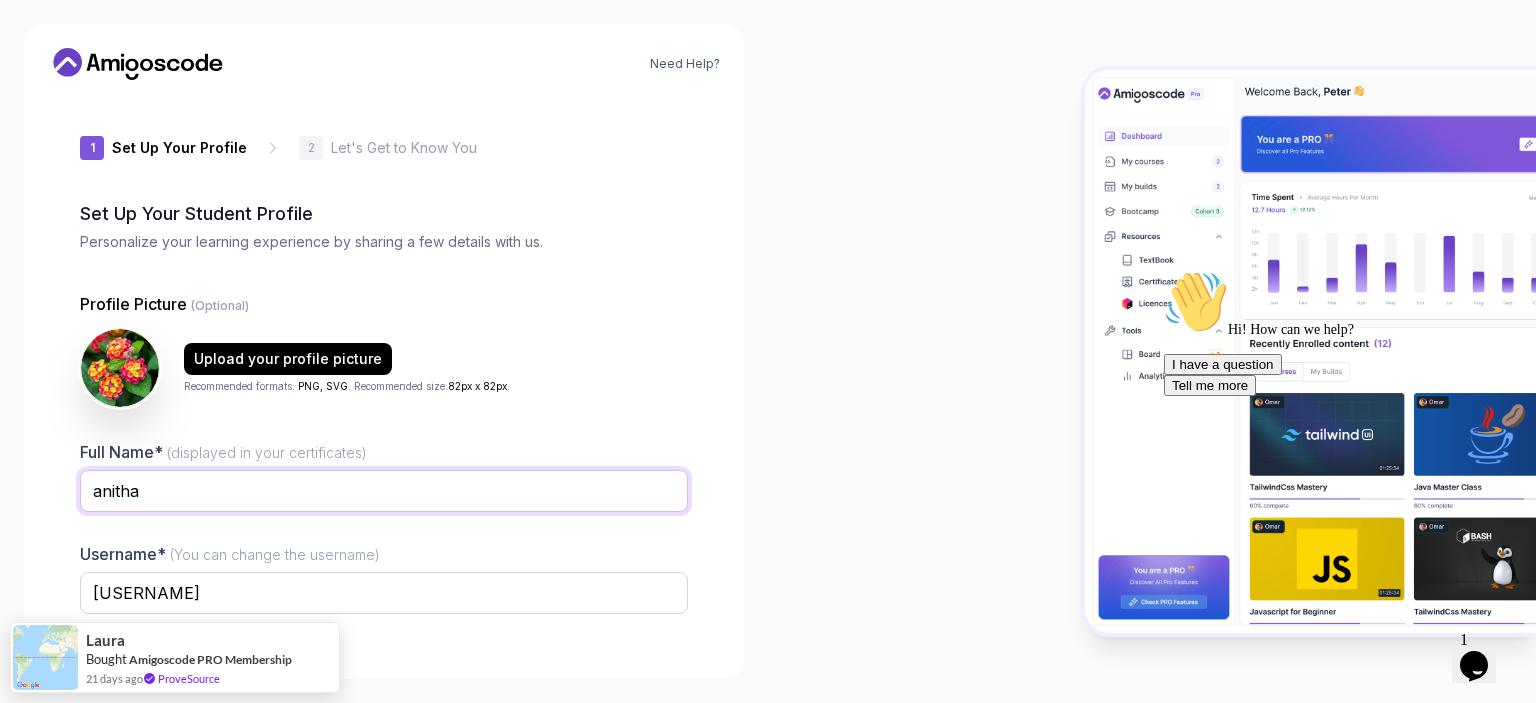 click on "anitha" at bounding box center [384, 491] 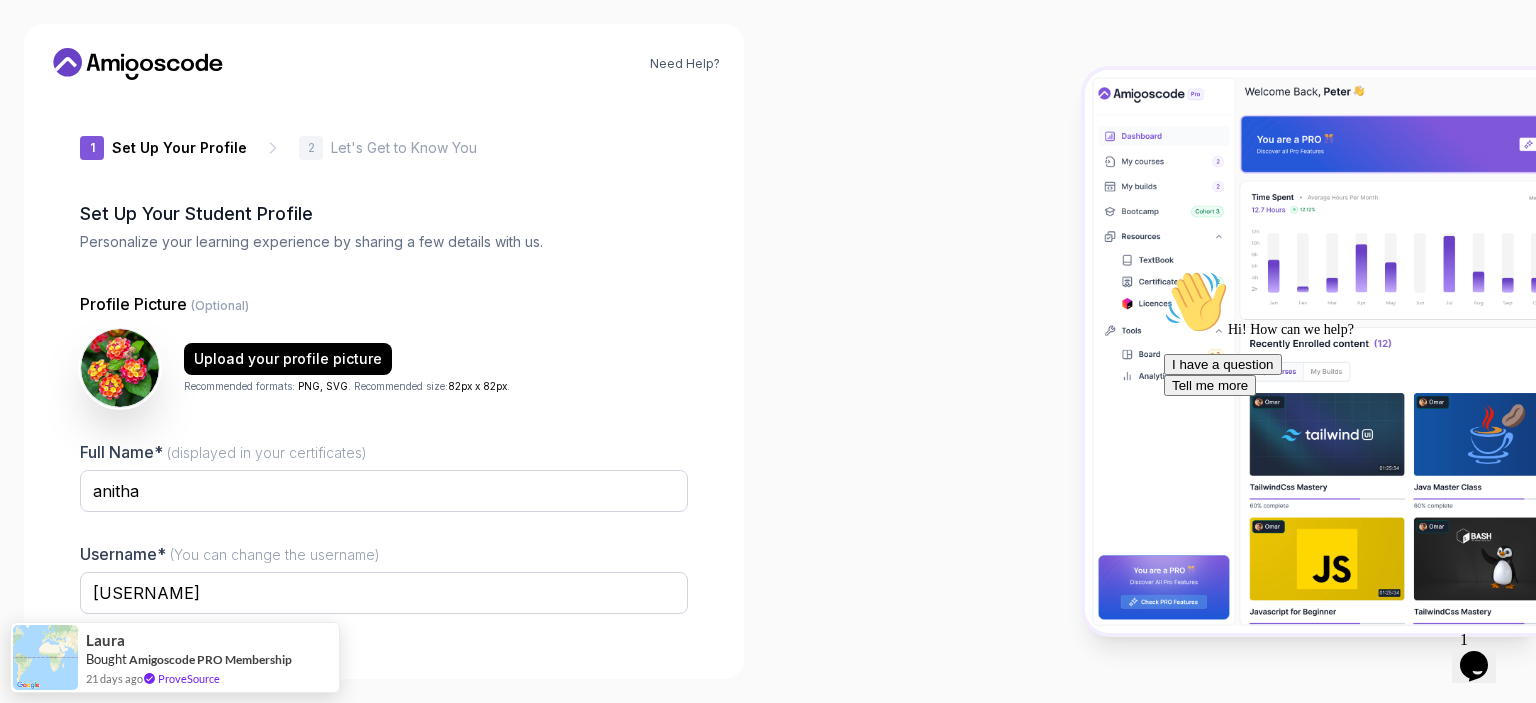 click on "1 Set Up Your Profile 1 Set Up Your Profile 2 Let's Get to Know You Set Up Your Student Profile Personalize your learning experience by sharing a few details with us. Profile Picture   (Optional) Upload your profile picture Recommended formats:   PNG, SVG . Recommended size:  82px x 82px . Full Name*   (displayed in your certificates) anitha Username*   (You can change the username) livelybobcat9ea86 Job Title* Student Software Engineer Tech Lead Designer Product Manager Founder/CEO Other Next" at bounding box center [384, 375] 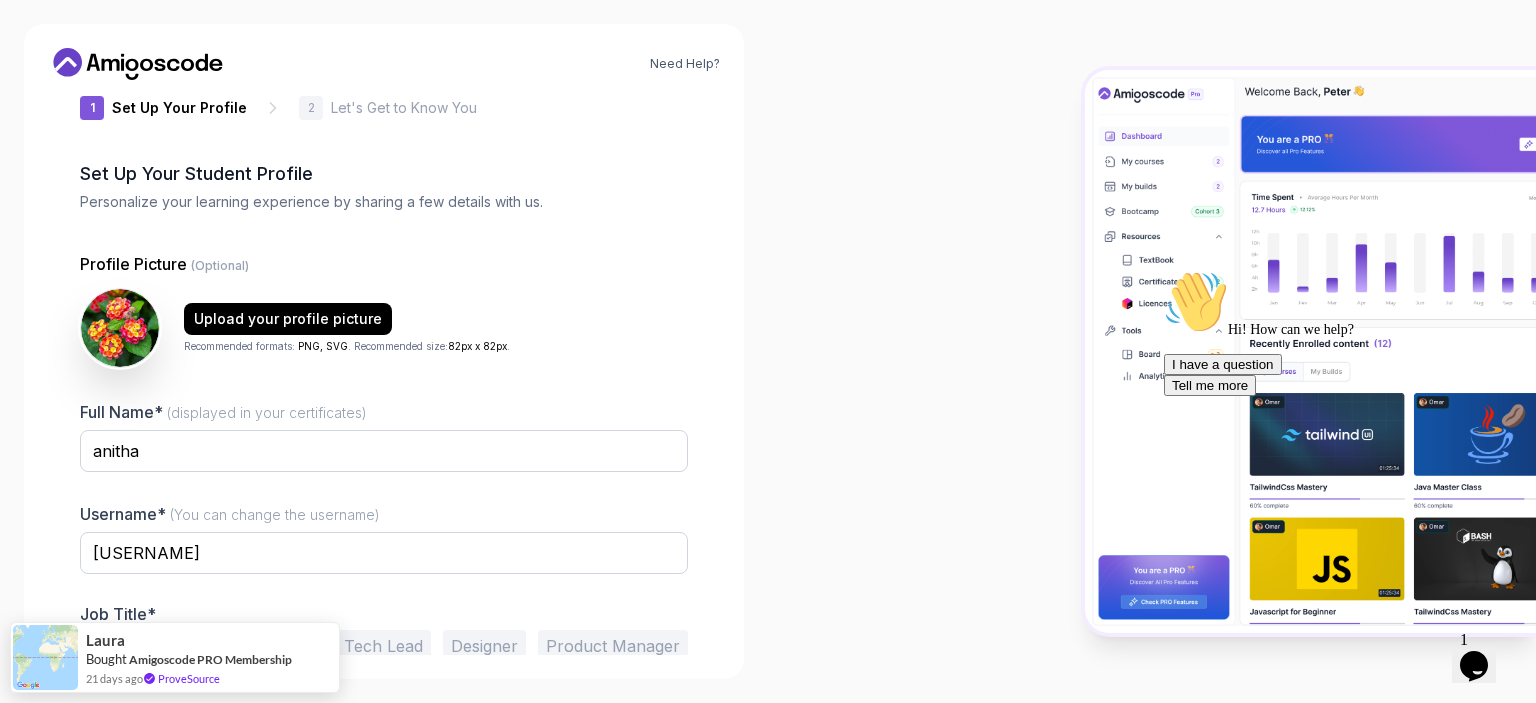 scroll, scrollTop: 130, scrollLeft: 0, axis: vertical 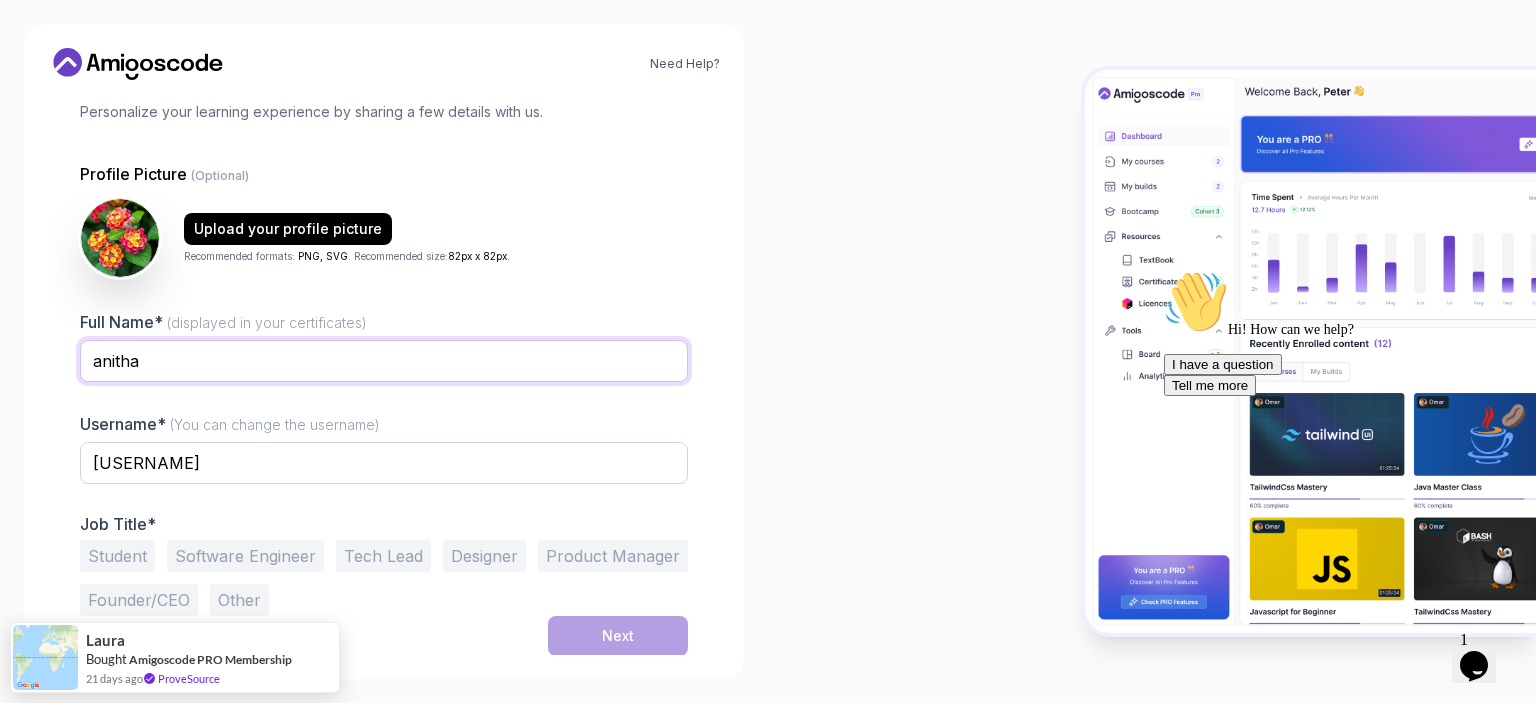 click on "anitha" at bounding box center (384, 361) 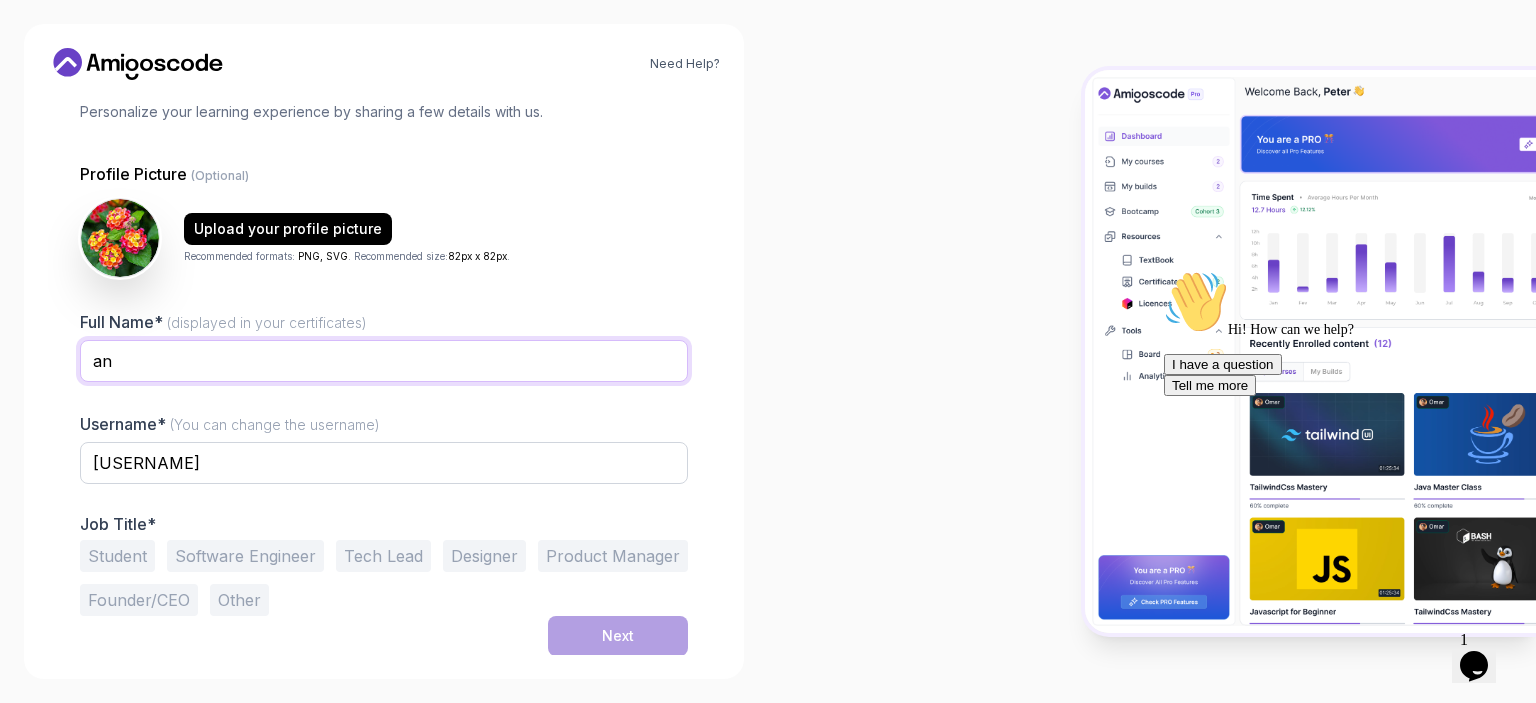 type on "a" 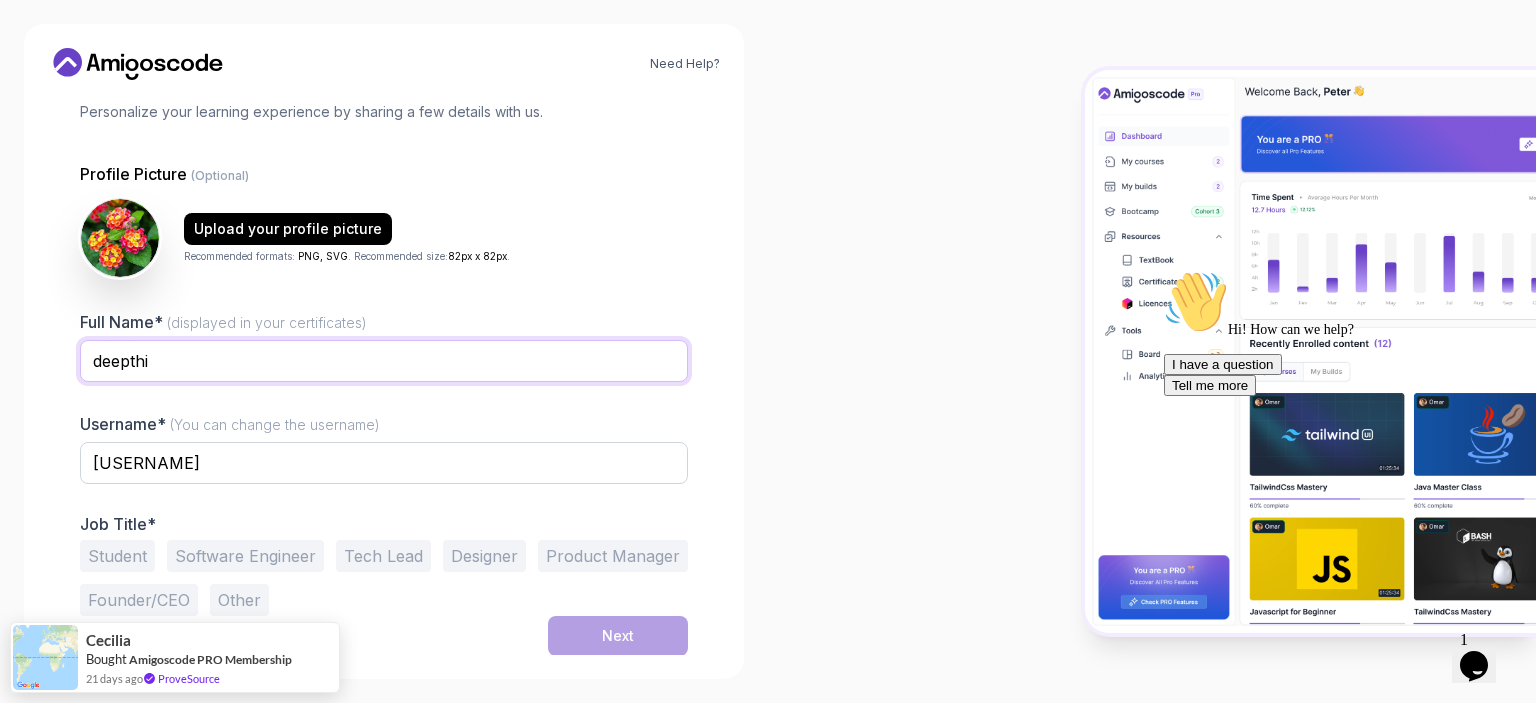 type on "deepthi" 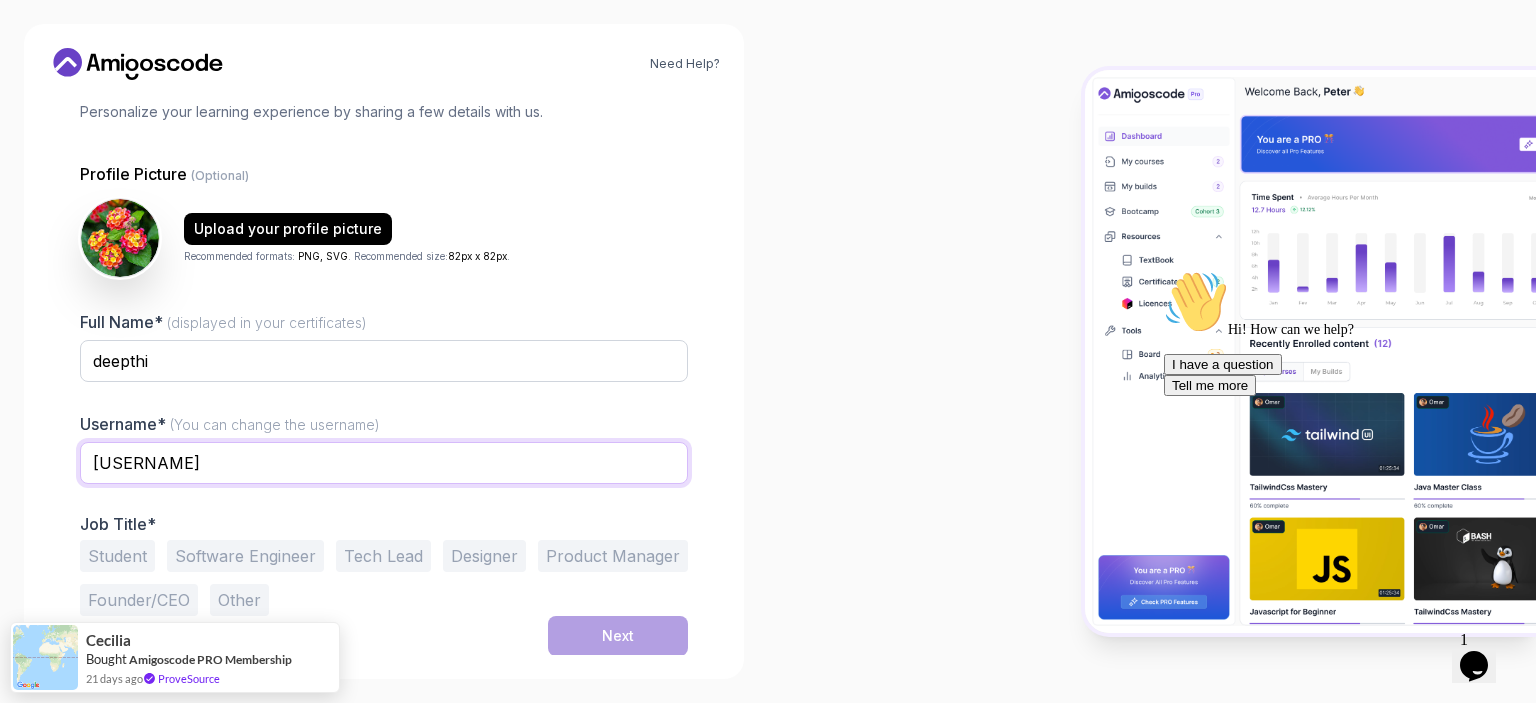 click on "livelybobcat9ea86" at bounding box center [384, 463] 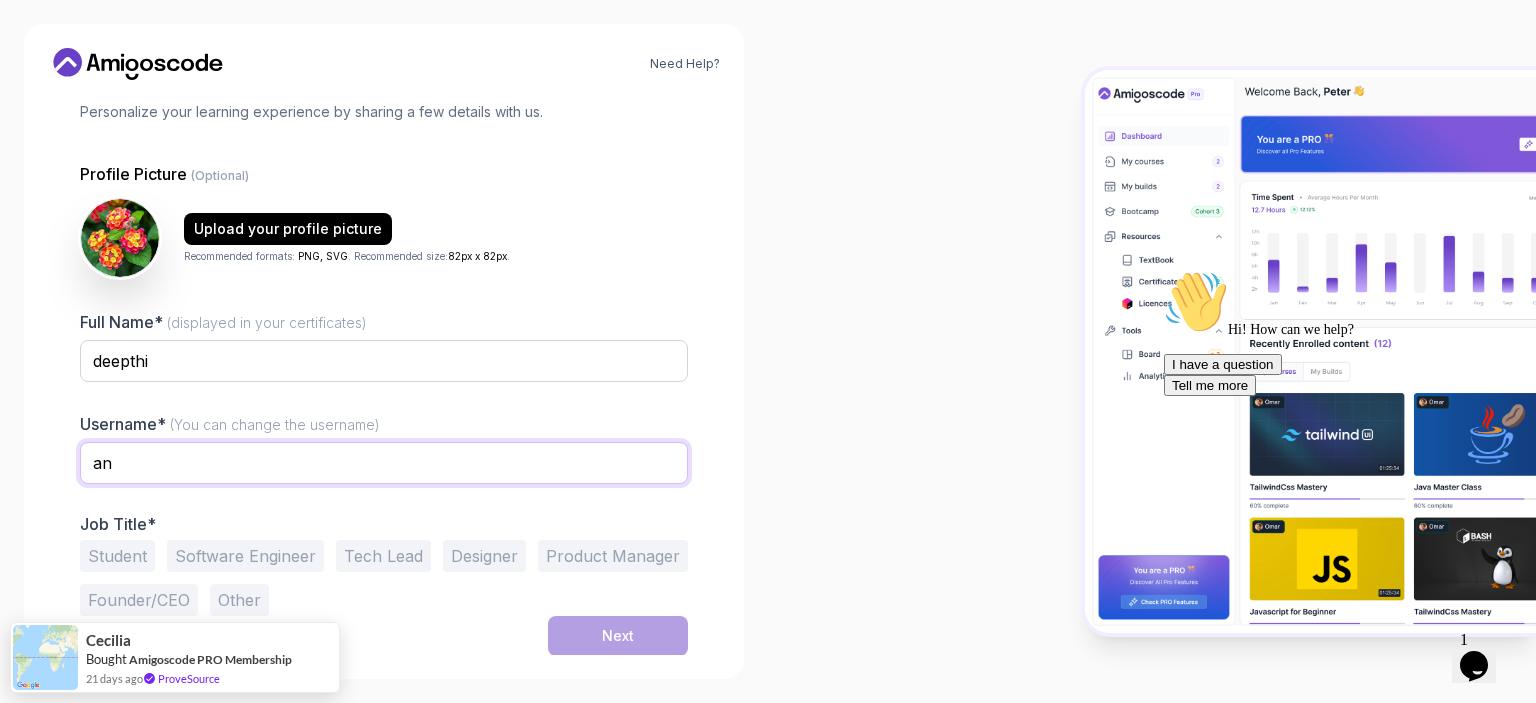 type on "a" 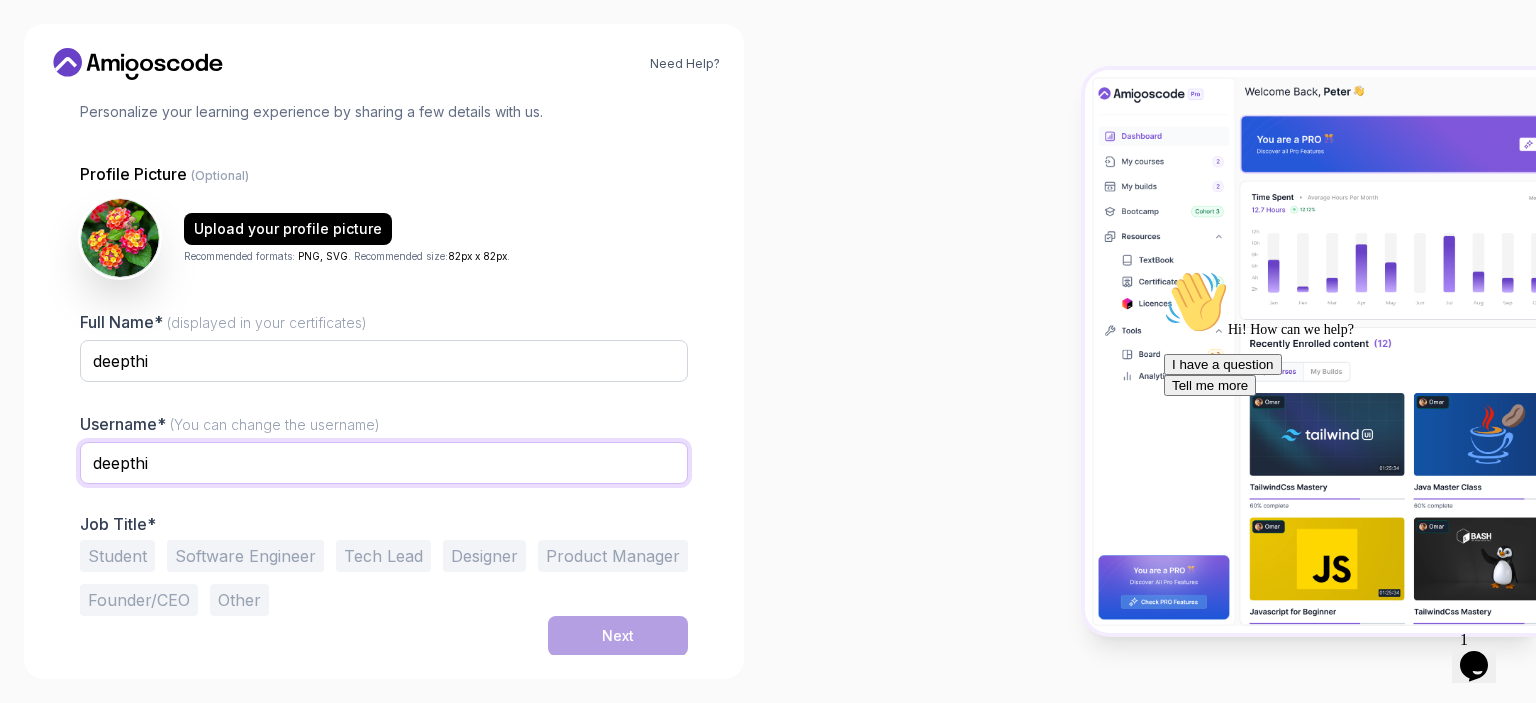 type on "deepthi" 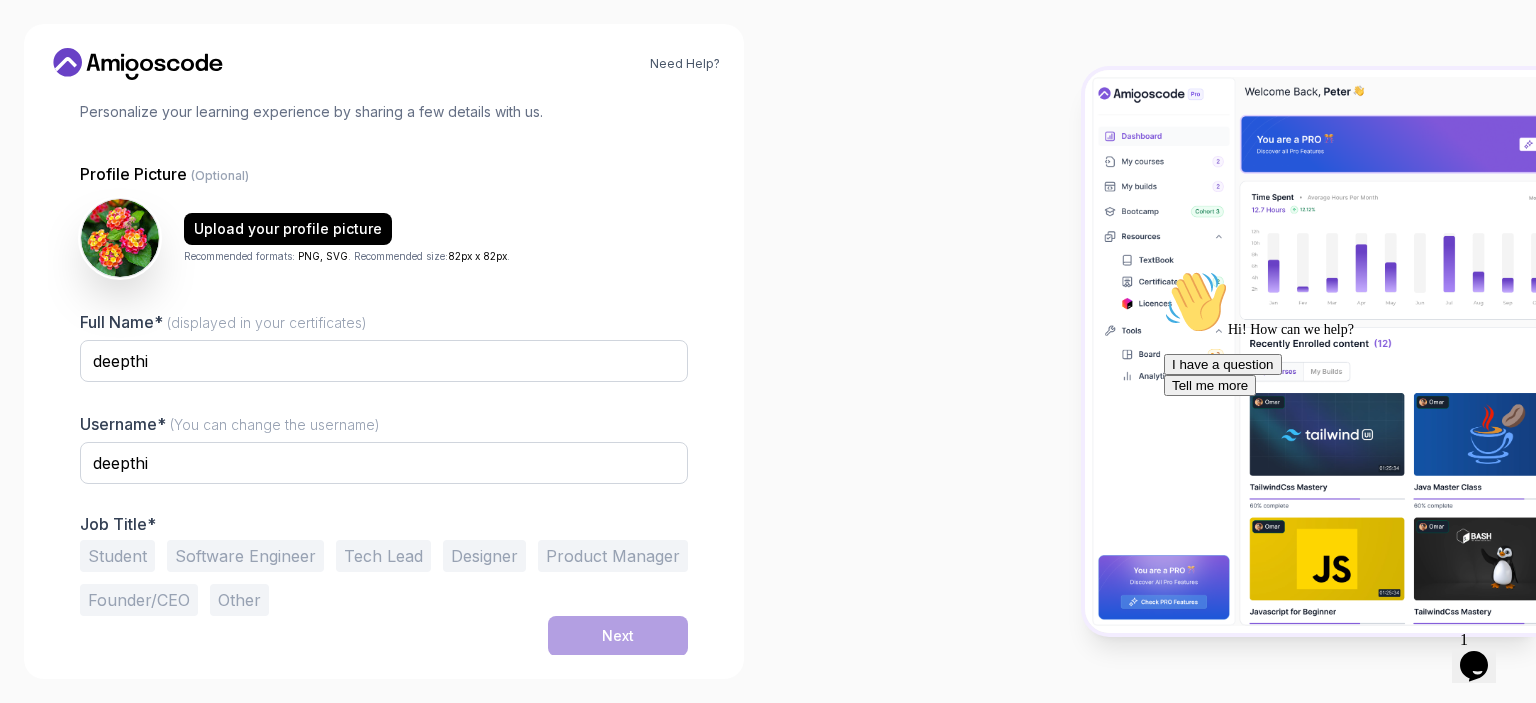 click on "Job Title* Student Software Engineer Tech Lead Designer Product Manager Founder/CEO Other" at bounding box center (384, 565) 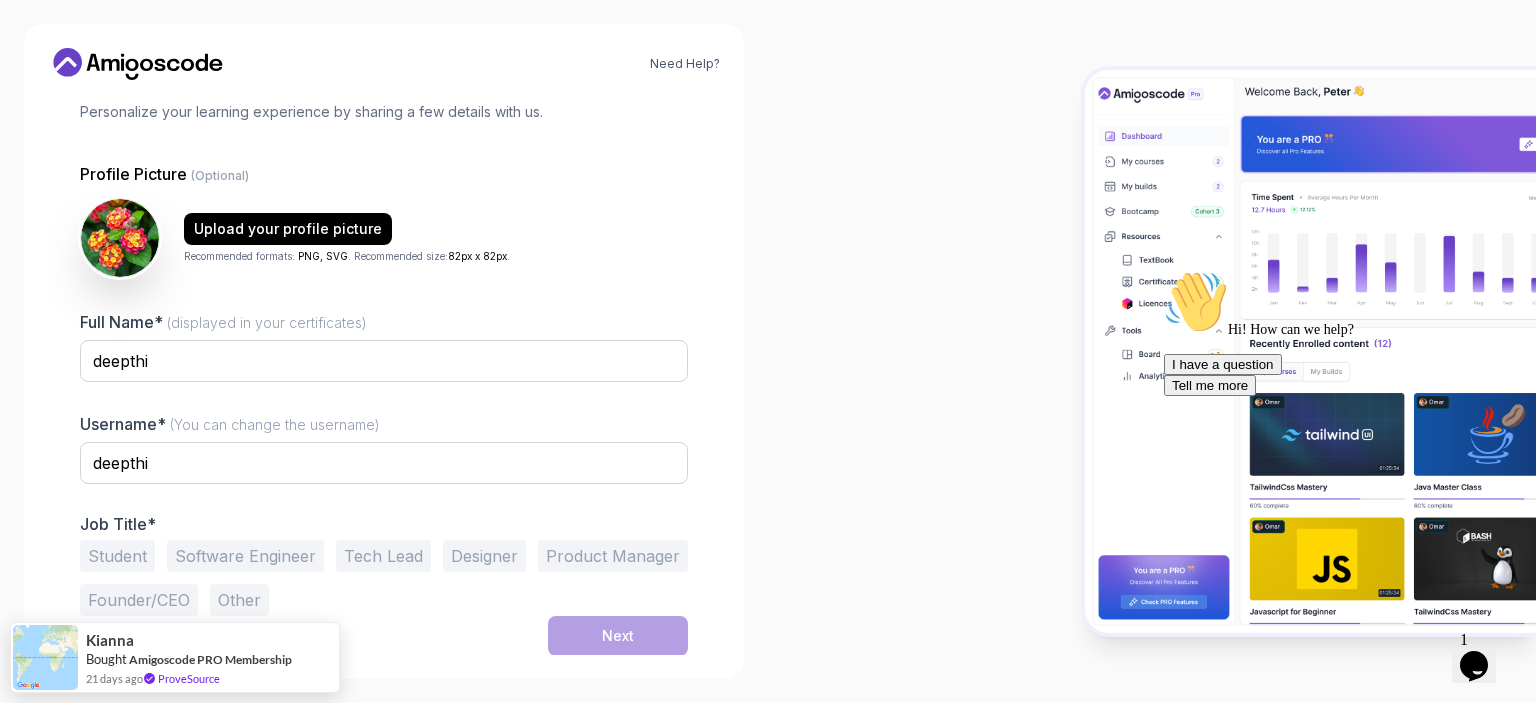 click on "Software Engineer" at bounding box center [245, 556] 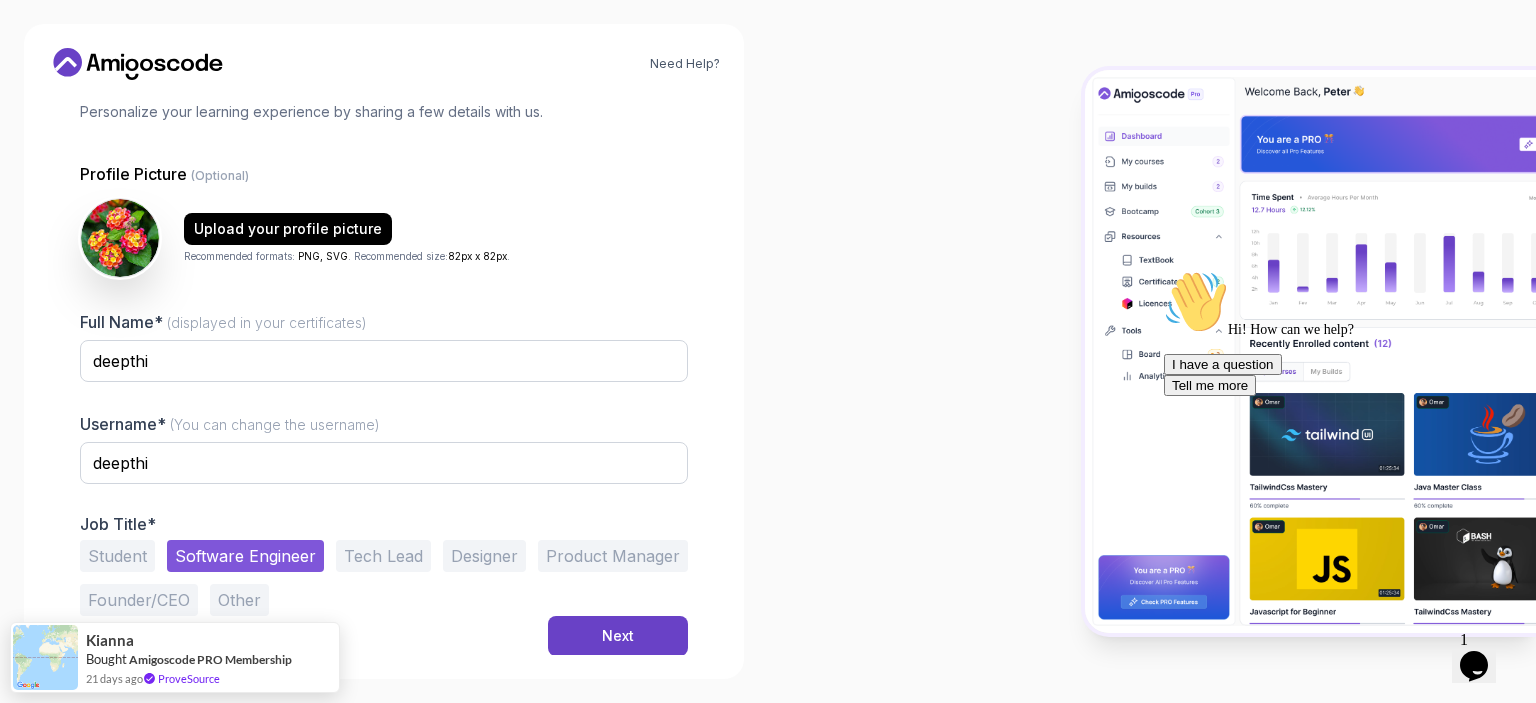 type 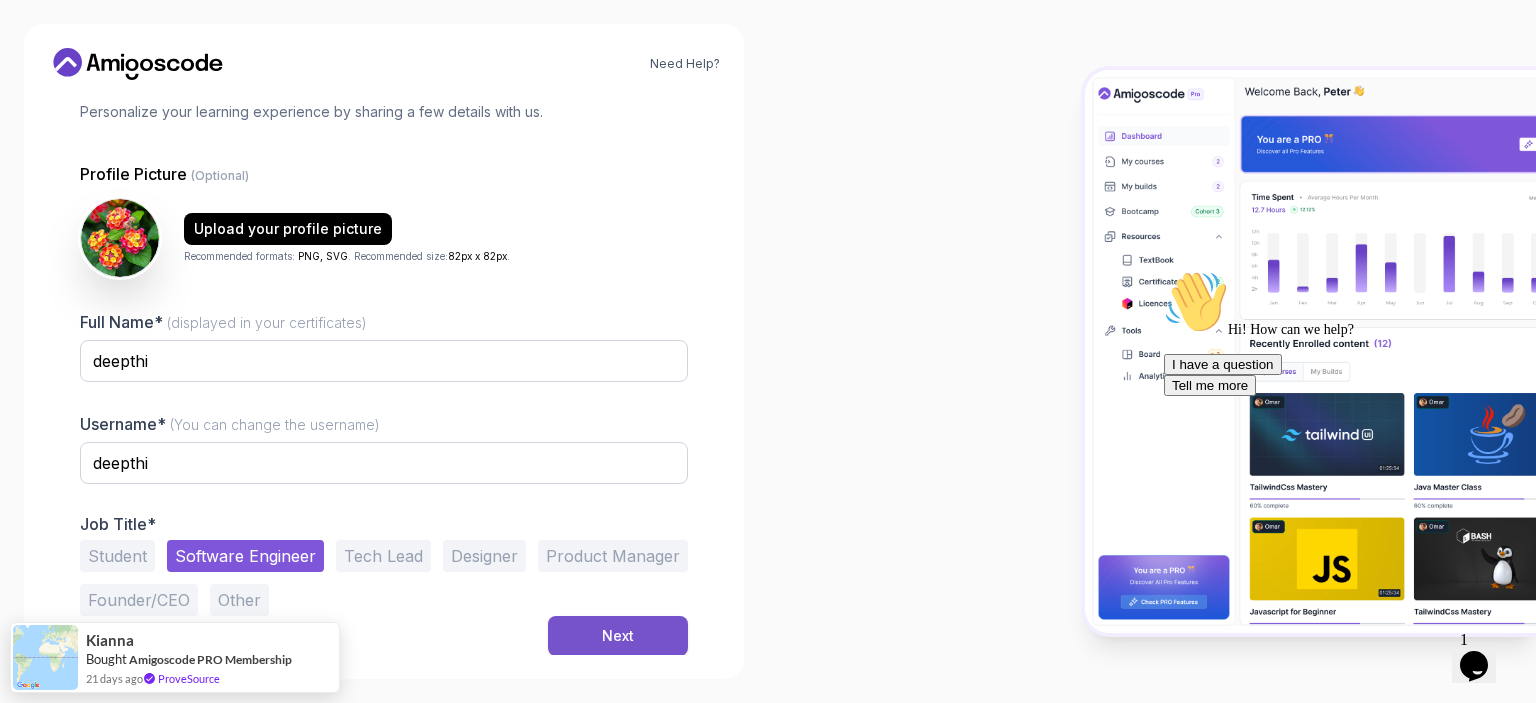 click on "Next" at bounding box center (618, 636) 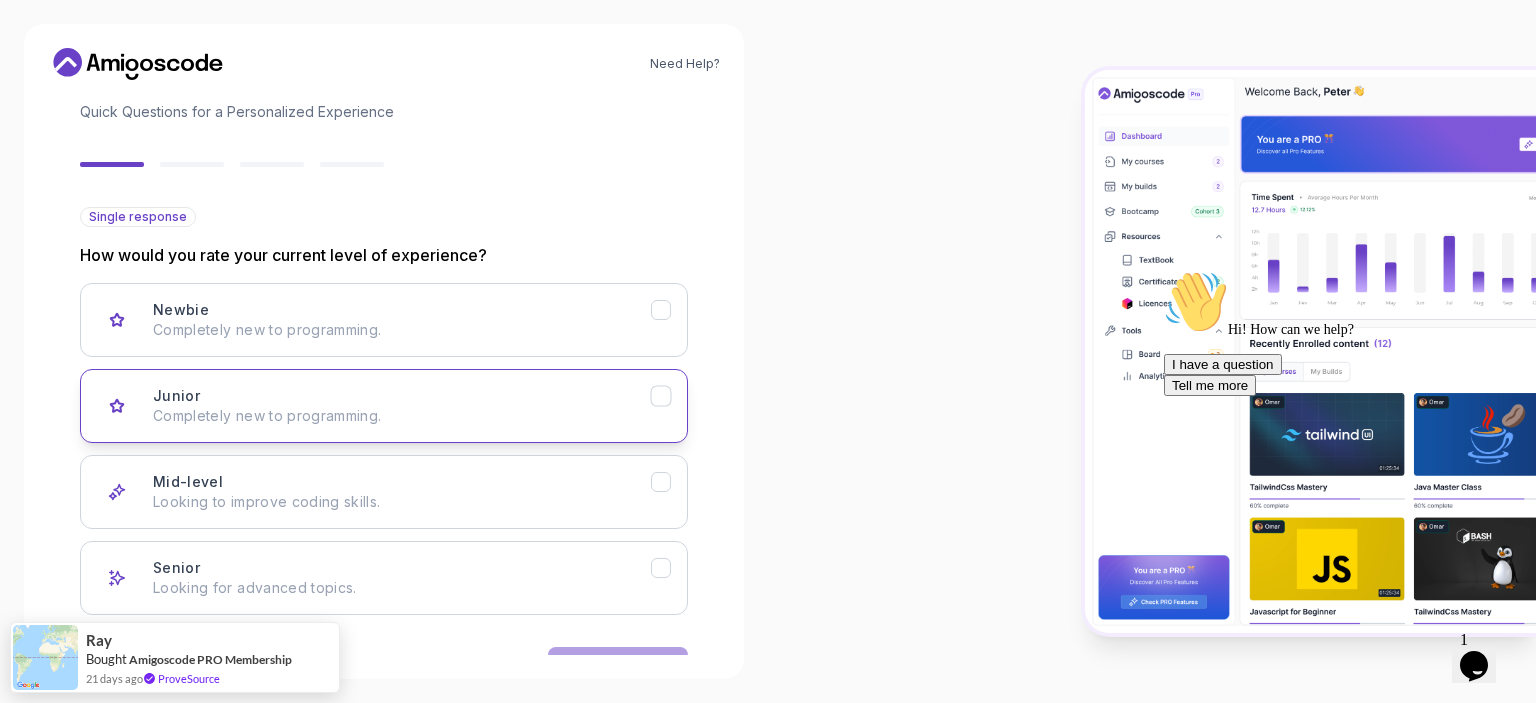 click on "Junior Completely new to programming." at bounding box center [402, 406] 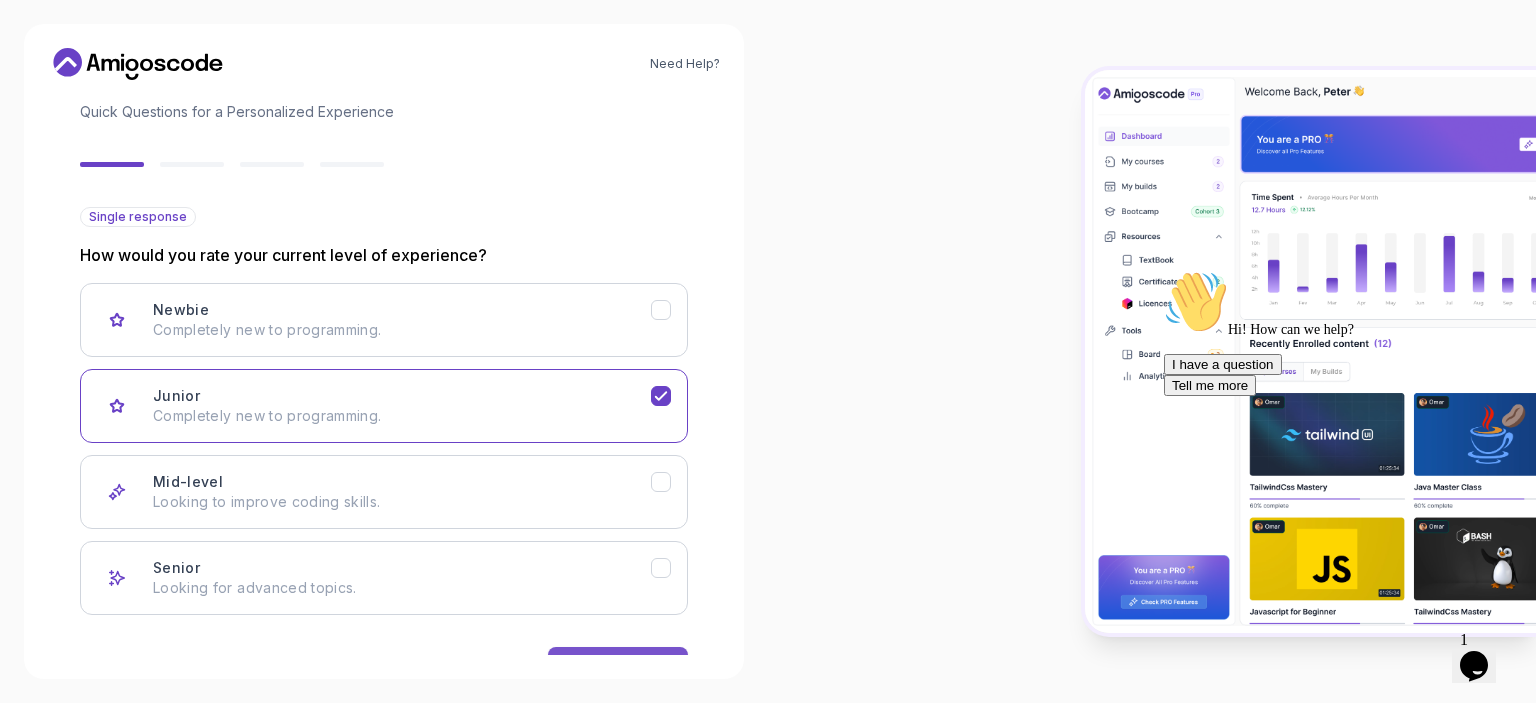 click on "Next" at bounding box center [618, 667] 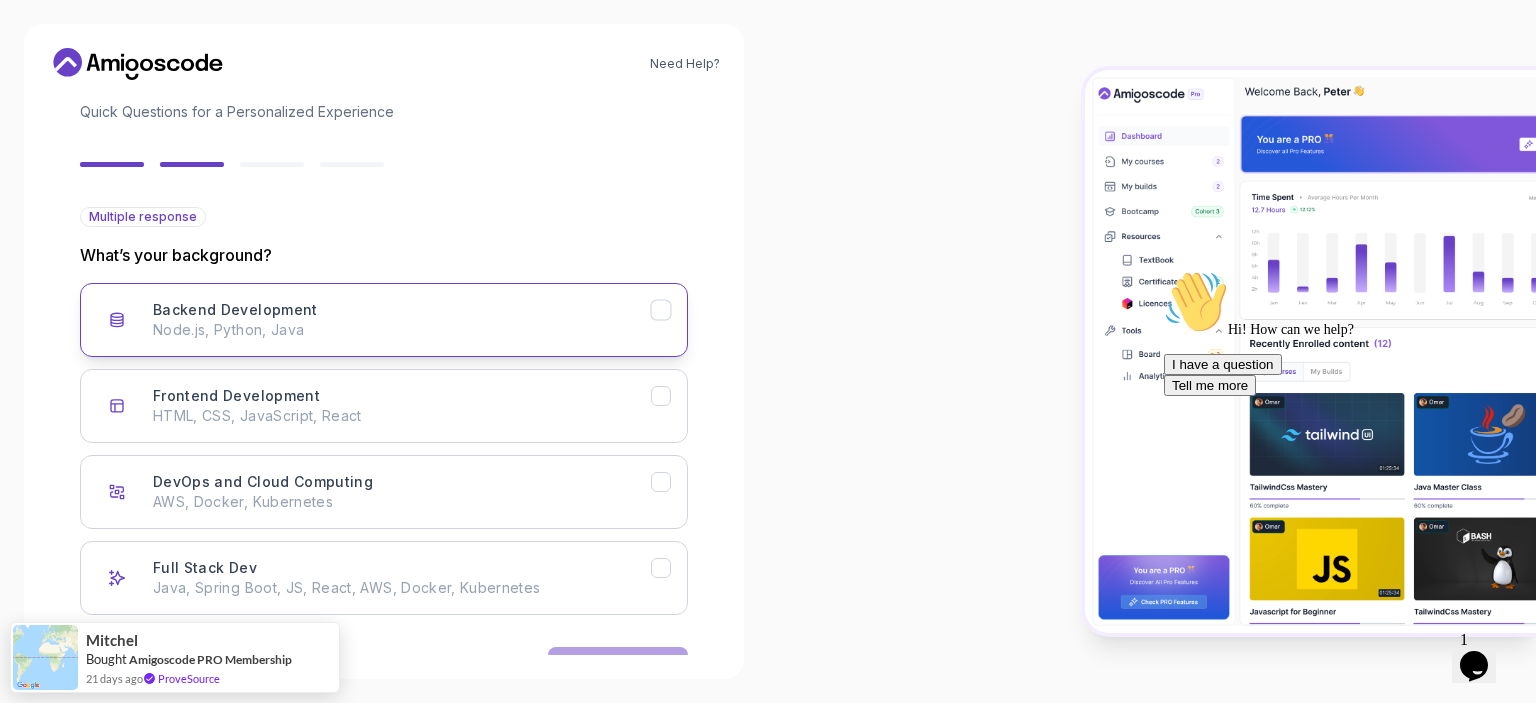 click on "Backend Development" at bounding box center (235, 310) 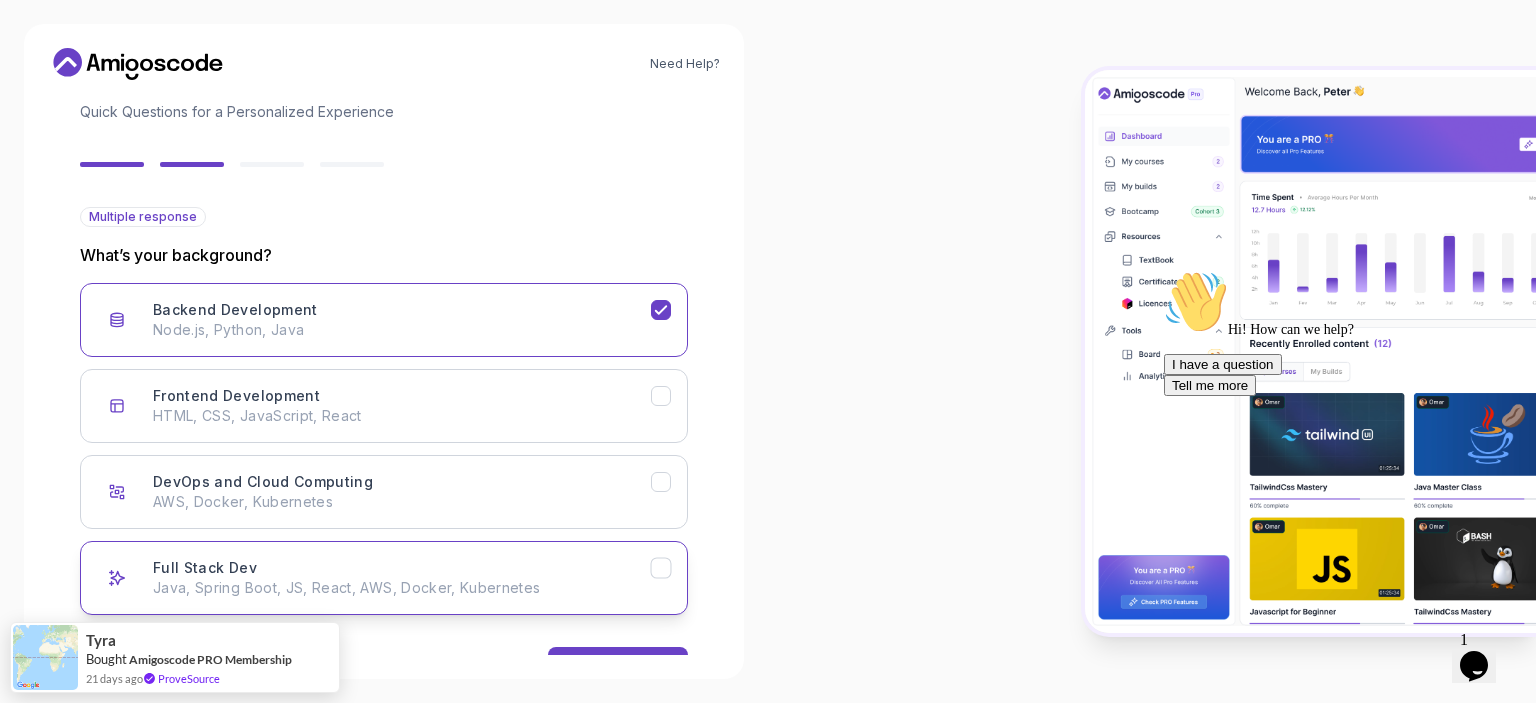 click on "Java, Spring Boot, JS, React, AWS, Docker, Kubernetes" at bounding box center (402, 588) 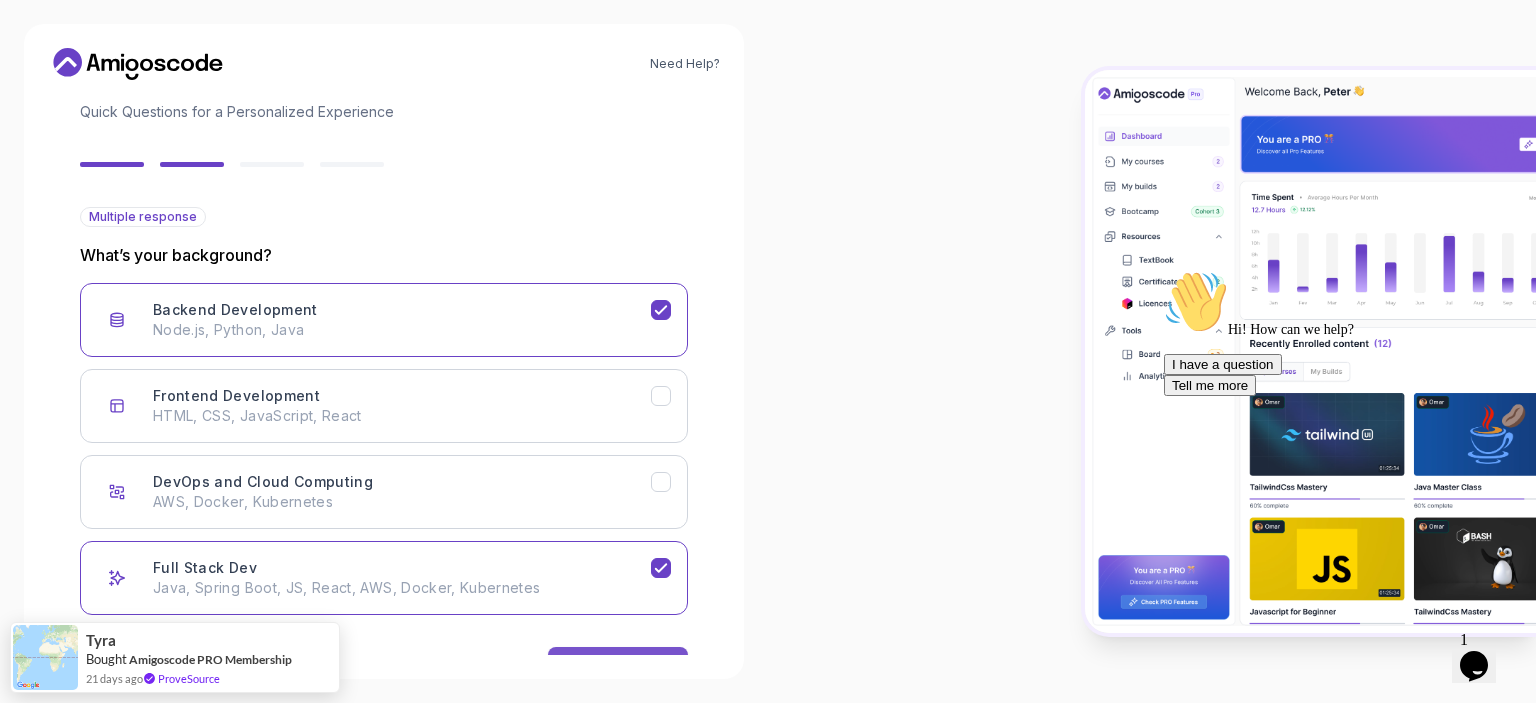 click on "Next" at bounding box center (618, 667) 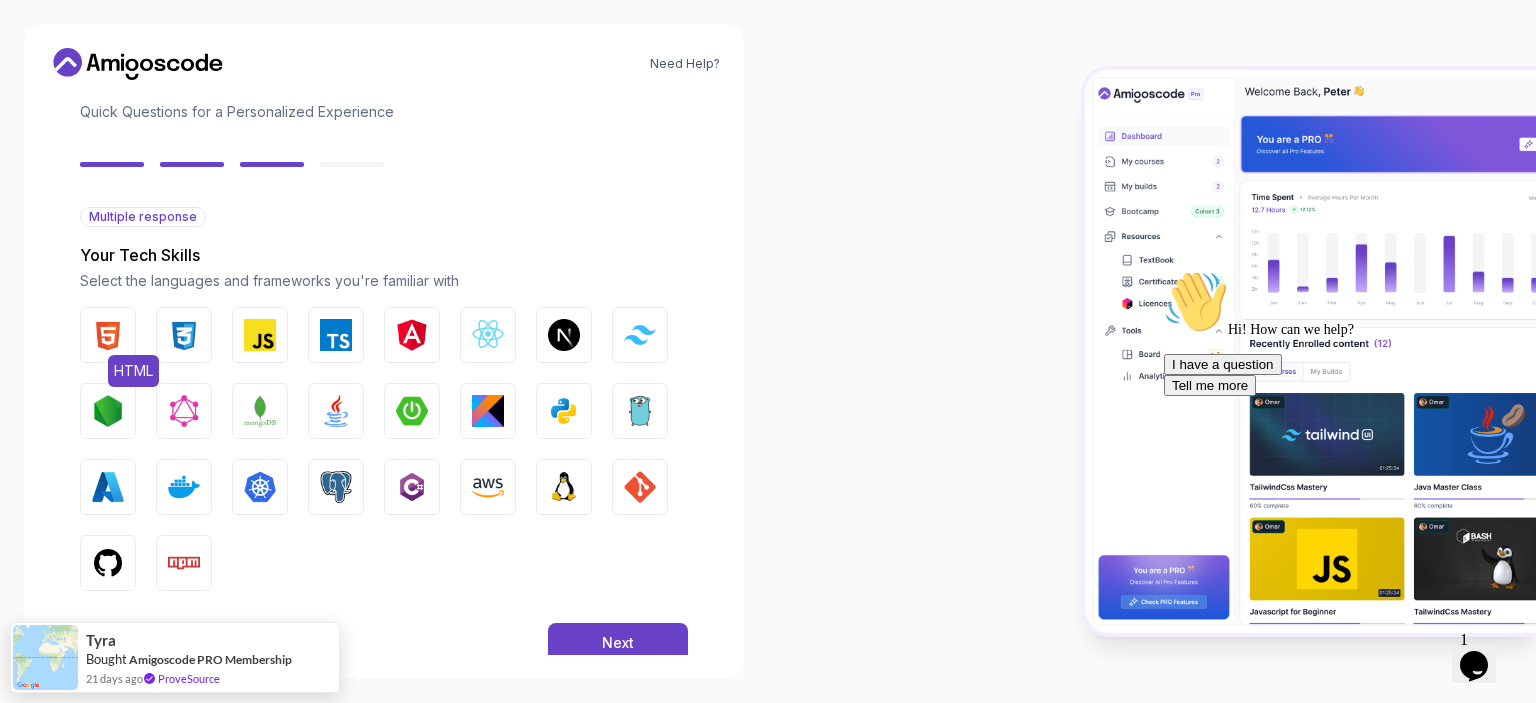 click at bounding box center (108, 335) 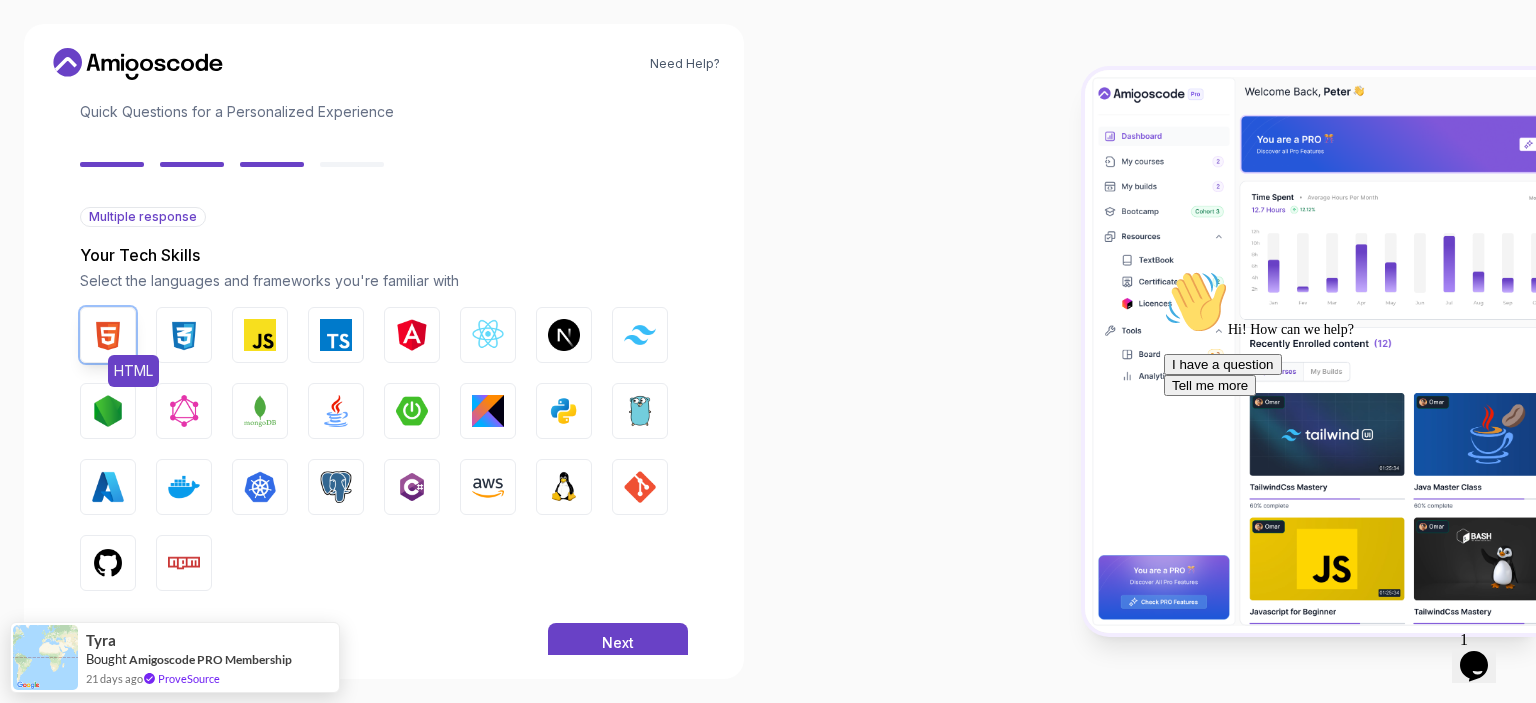 click at bounding box center (108, 335) 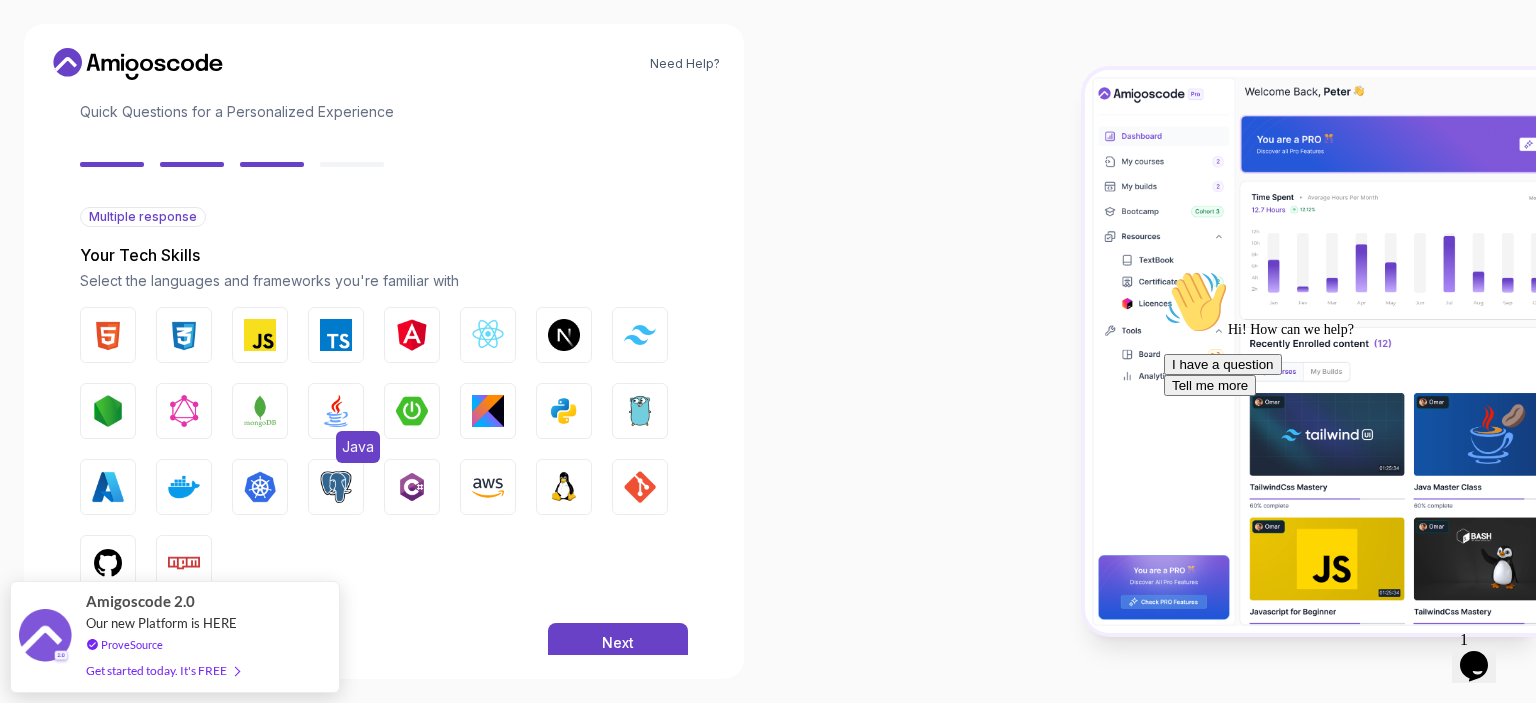 click at bounding box center [336, 411] 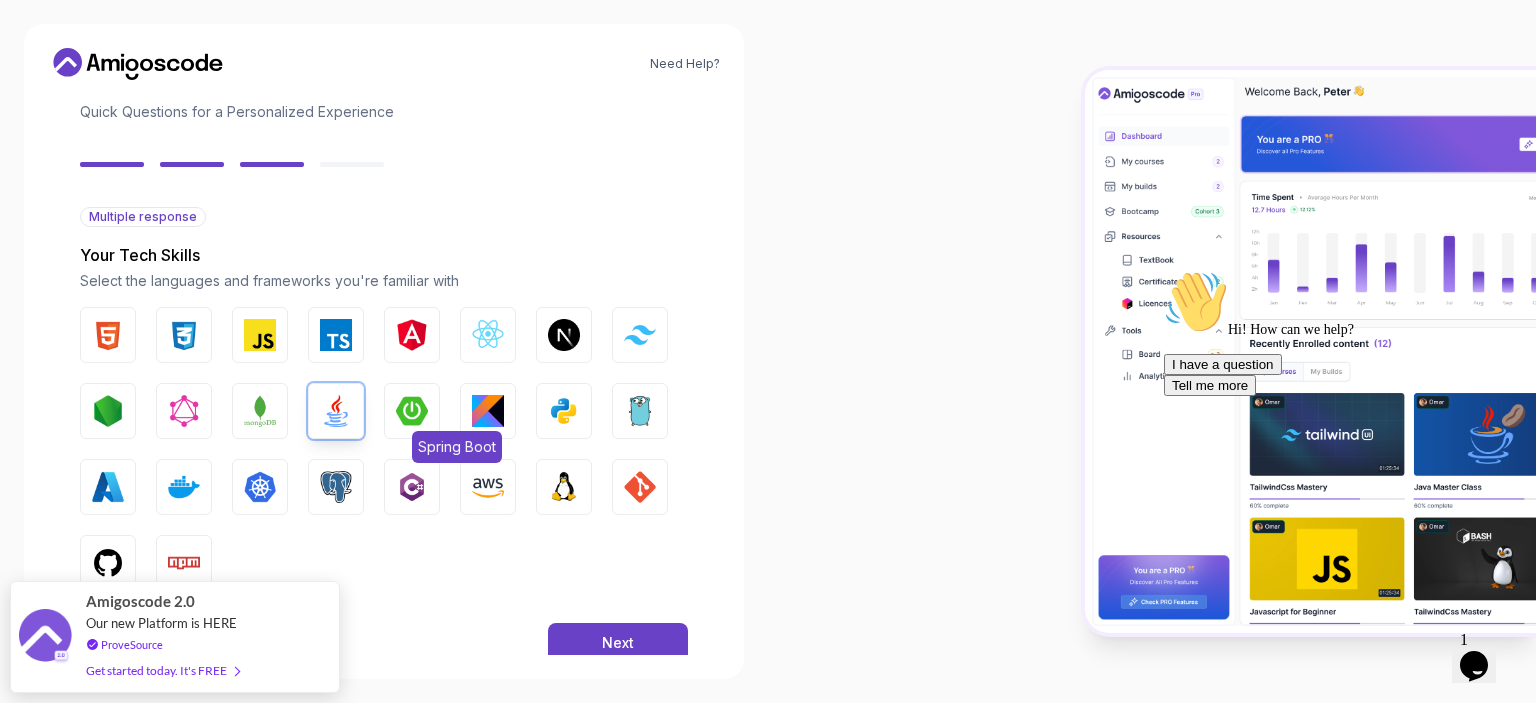 click on "Spring Boot" at bounding box center [412, 411] 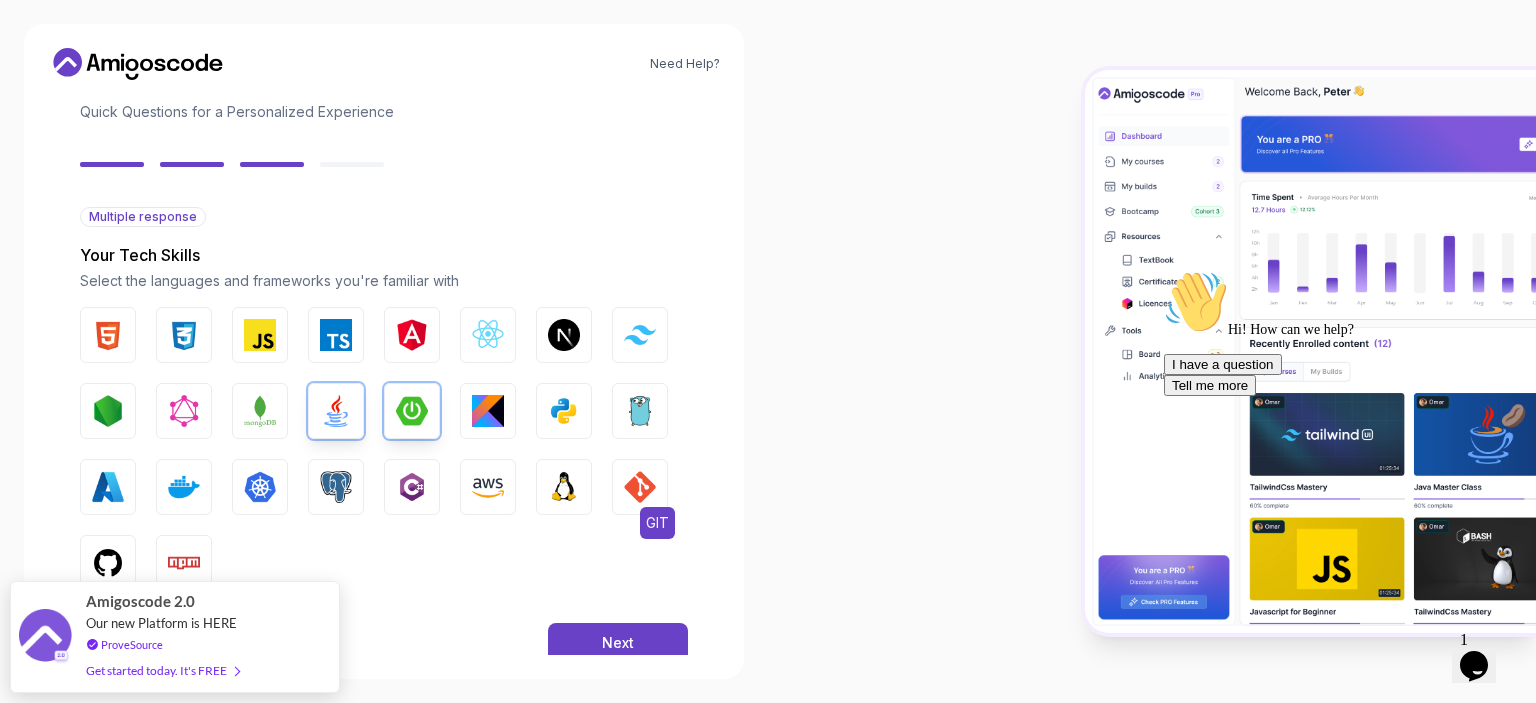 click at bounding box center (640, 487) 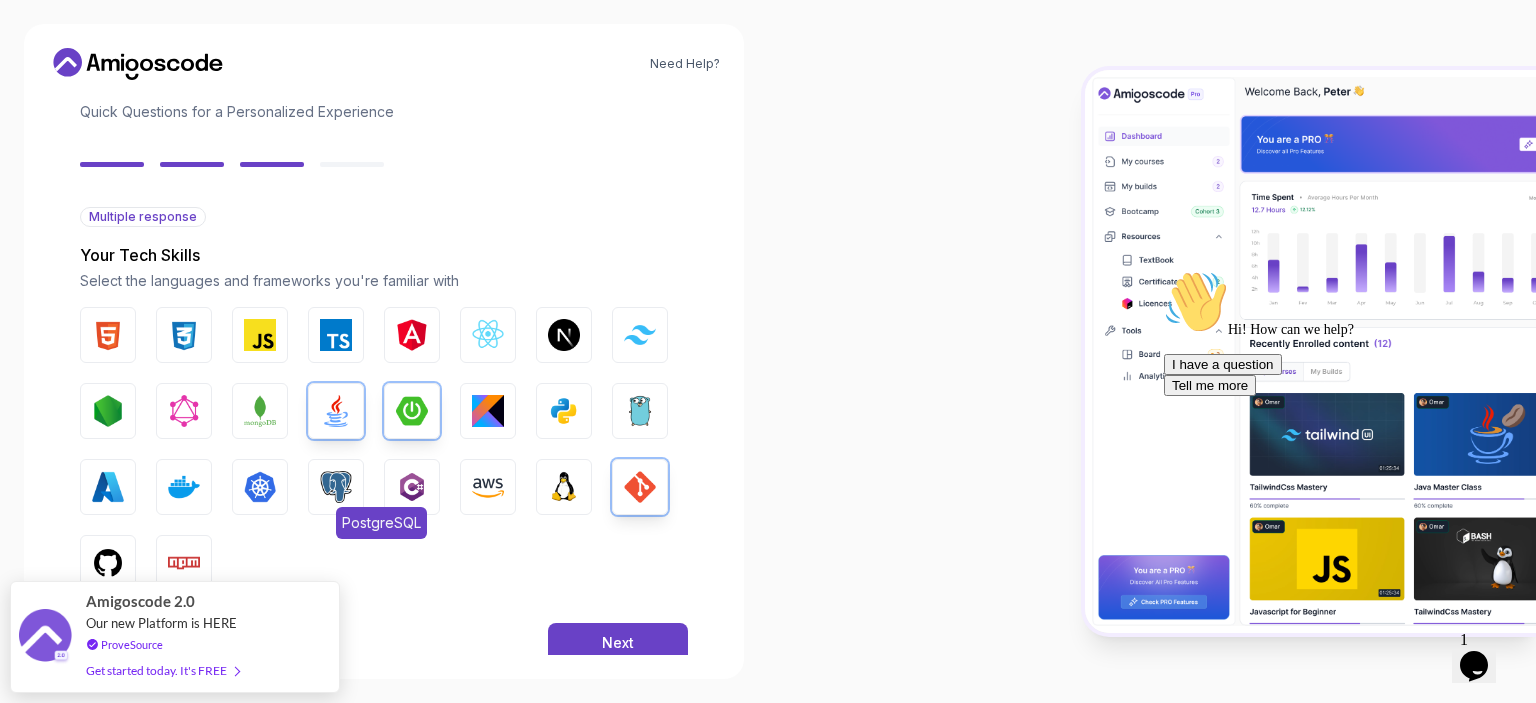 click at bounding box center [336, 487] 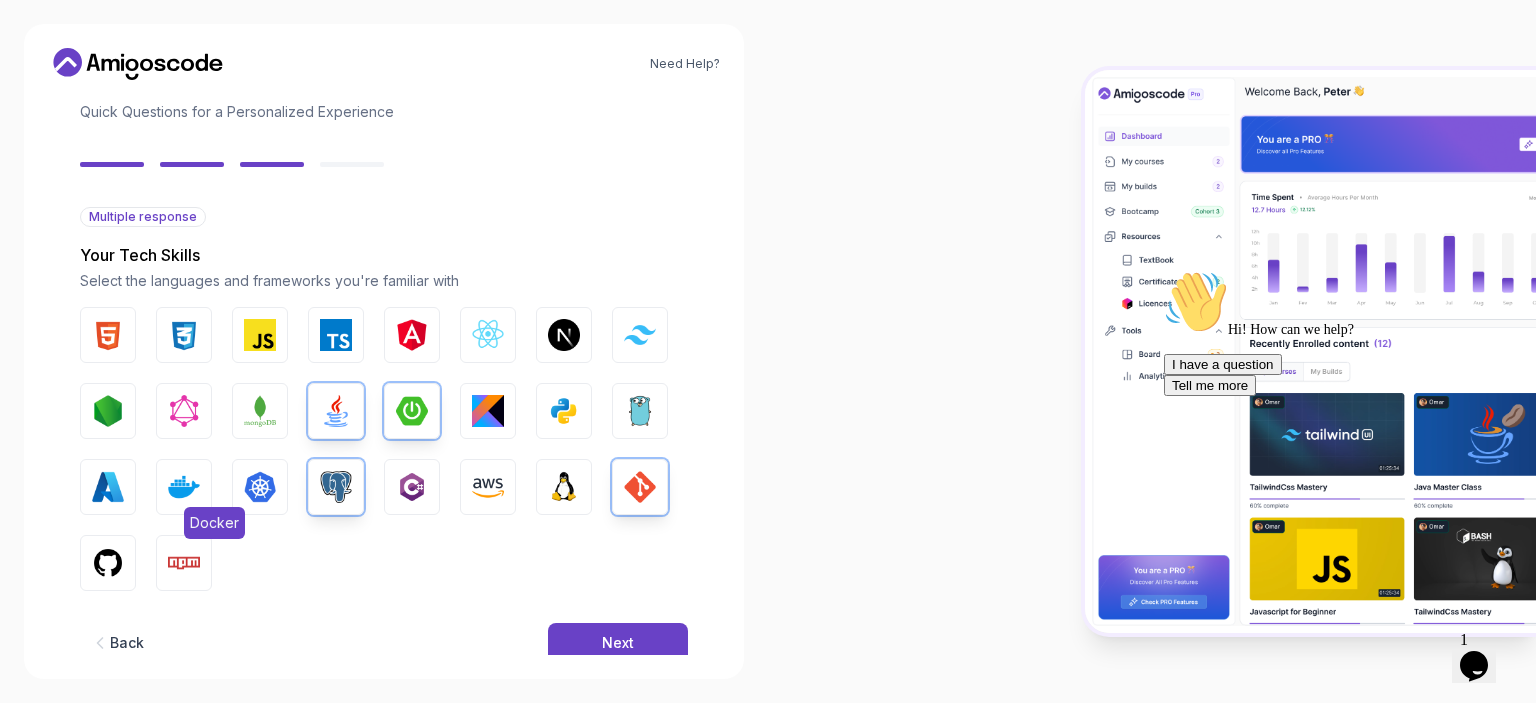 click at bounding box center (184, 487) 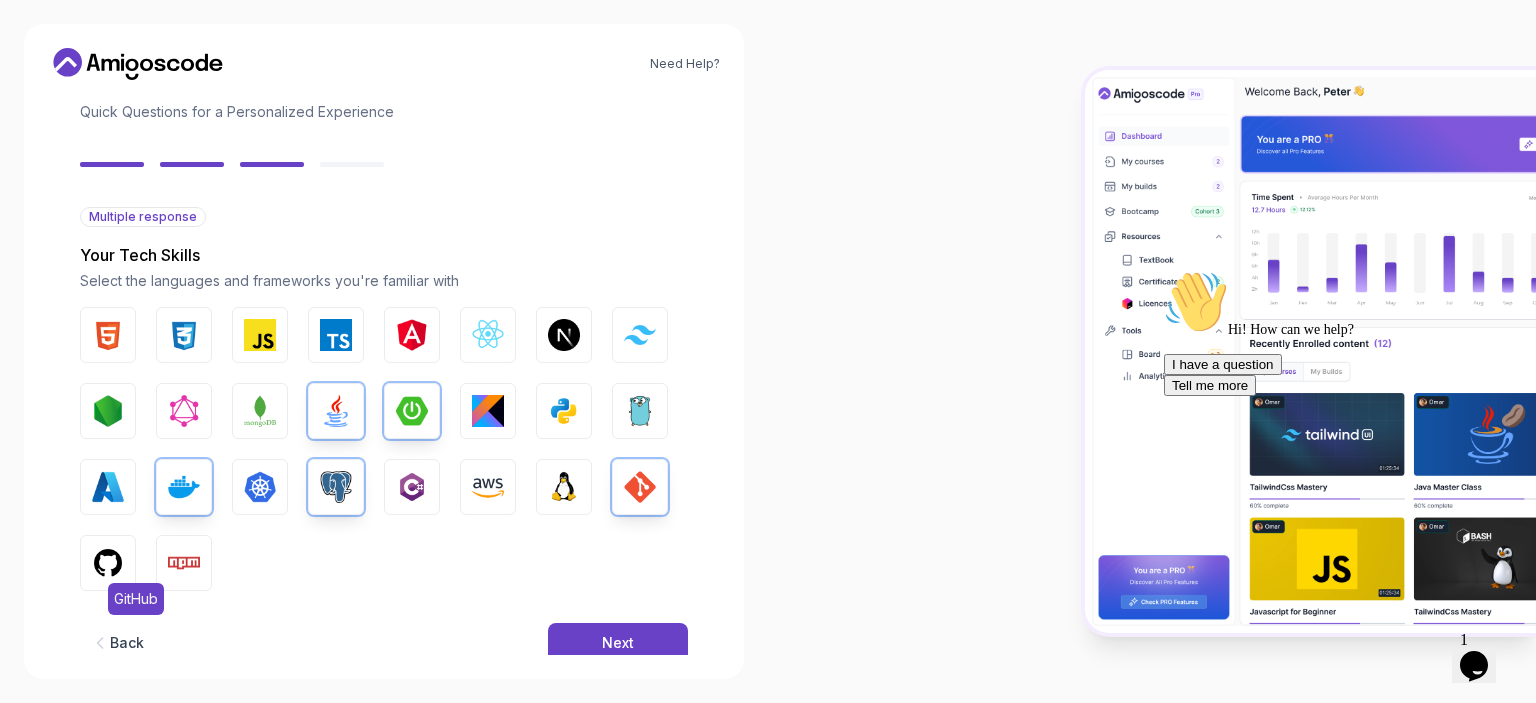click at bounding box center [108, 563] 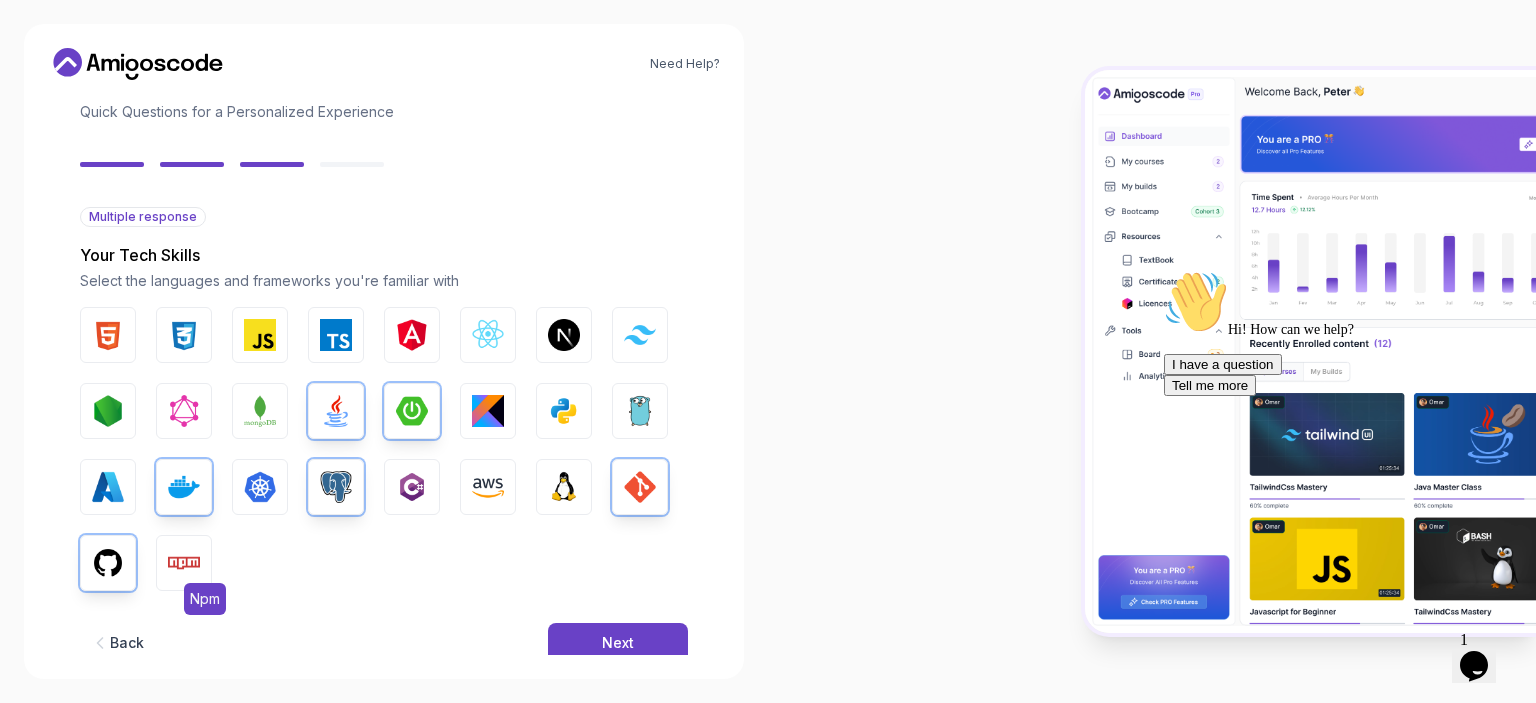click at bounding box center (184, 563) 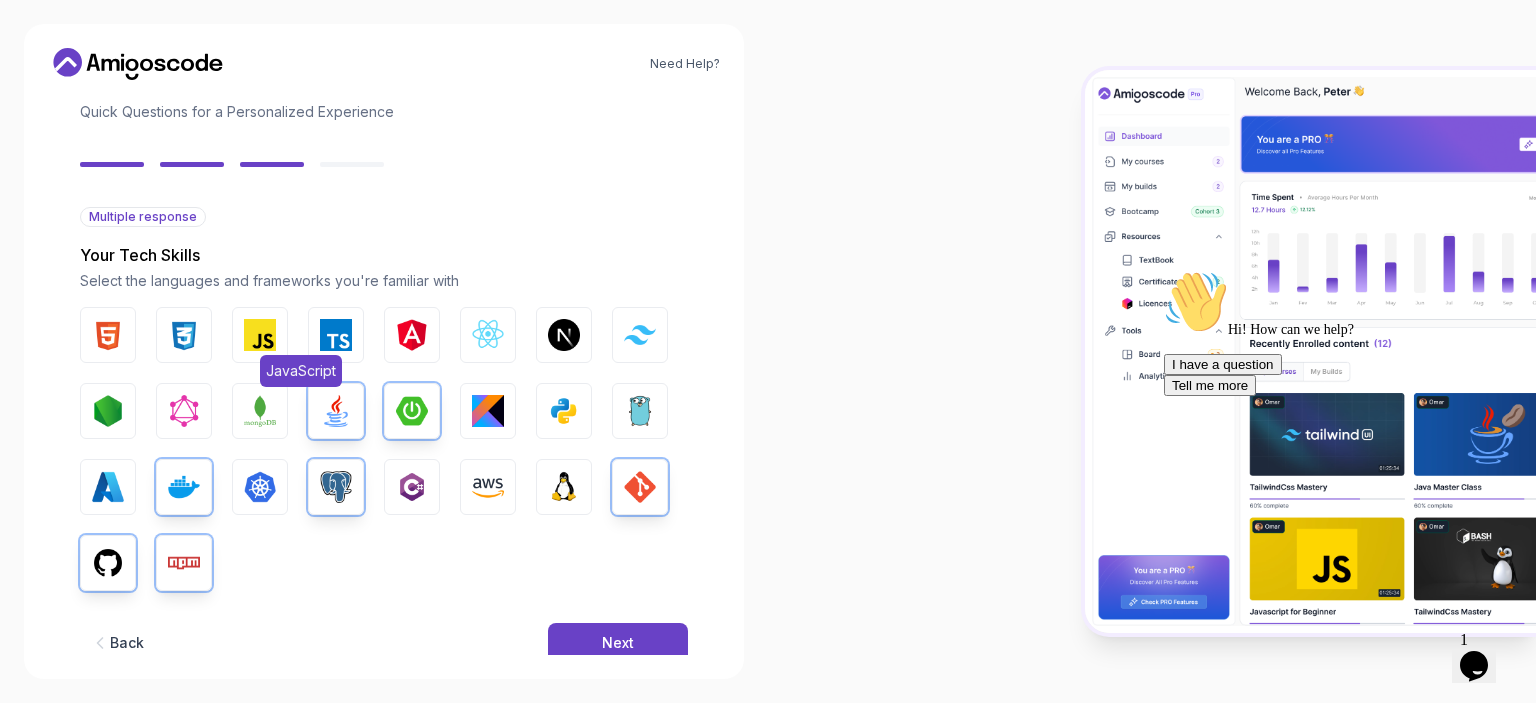 click at bounding box center (260, 335) 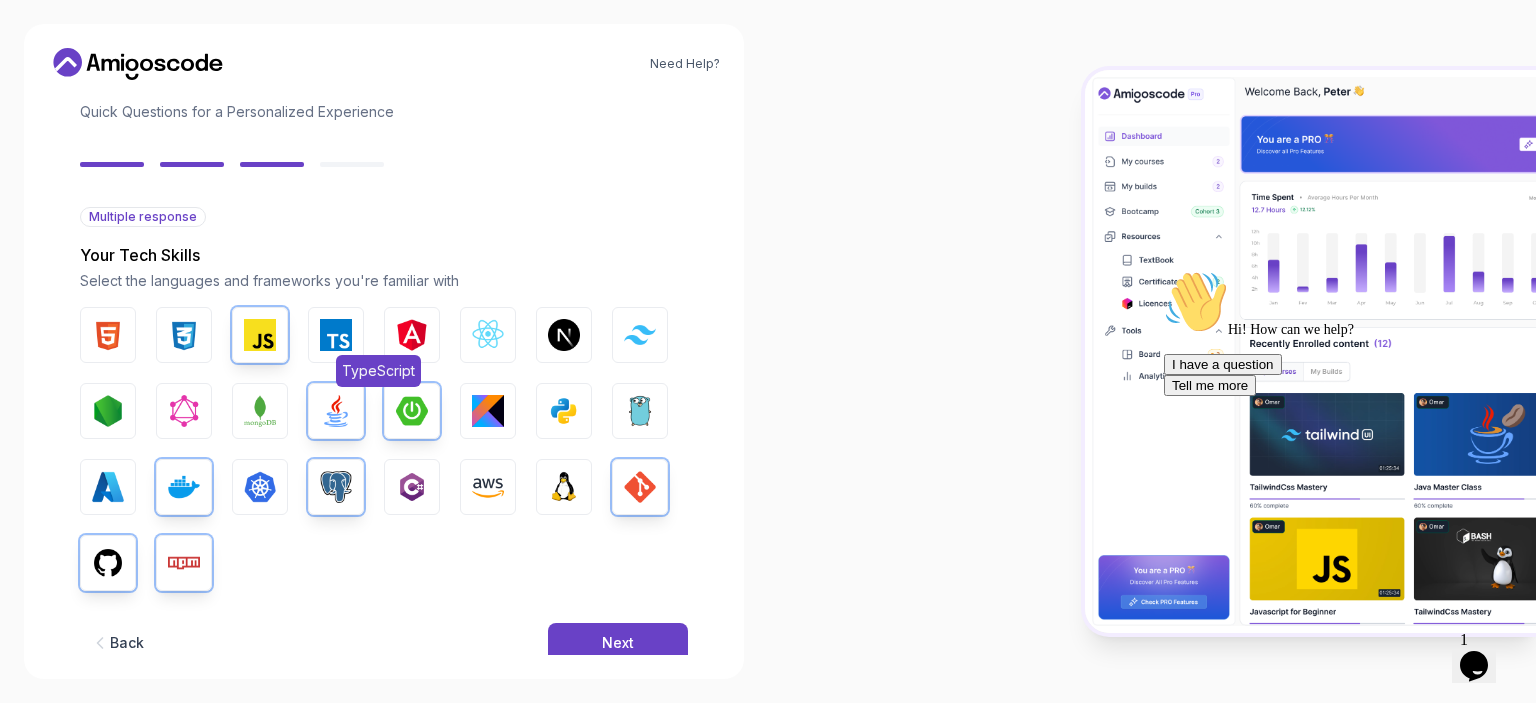 click on "TypeScript" at bounding box center [336, 335] 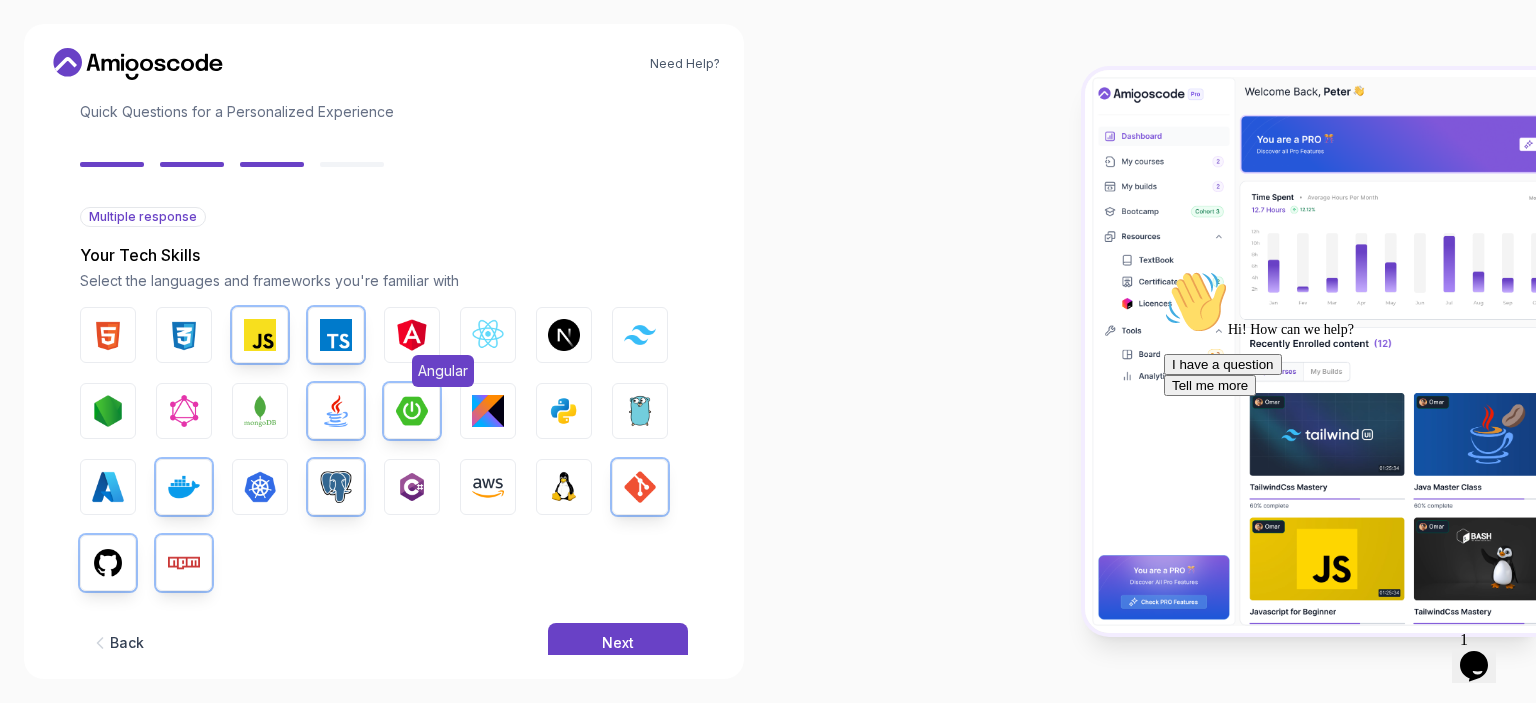 click at bounding box center [412, 335] 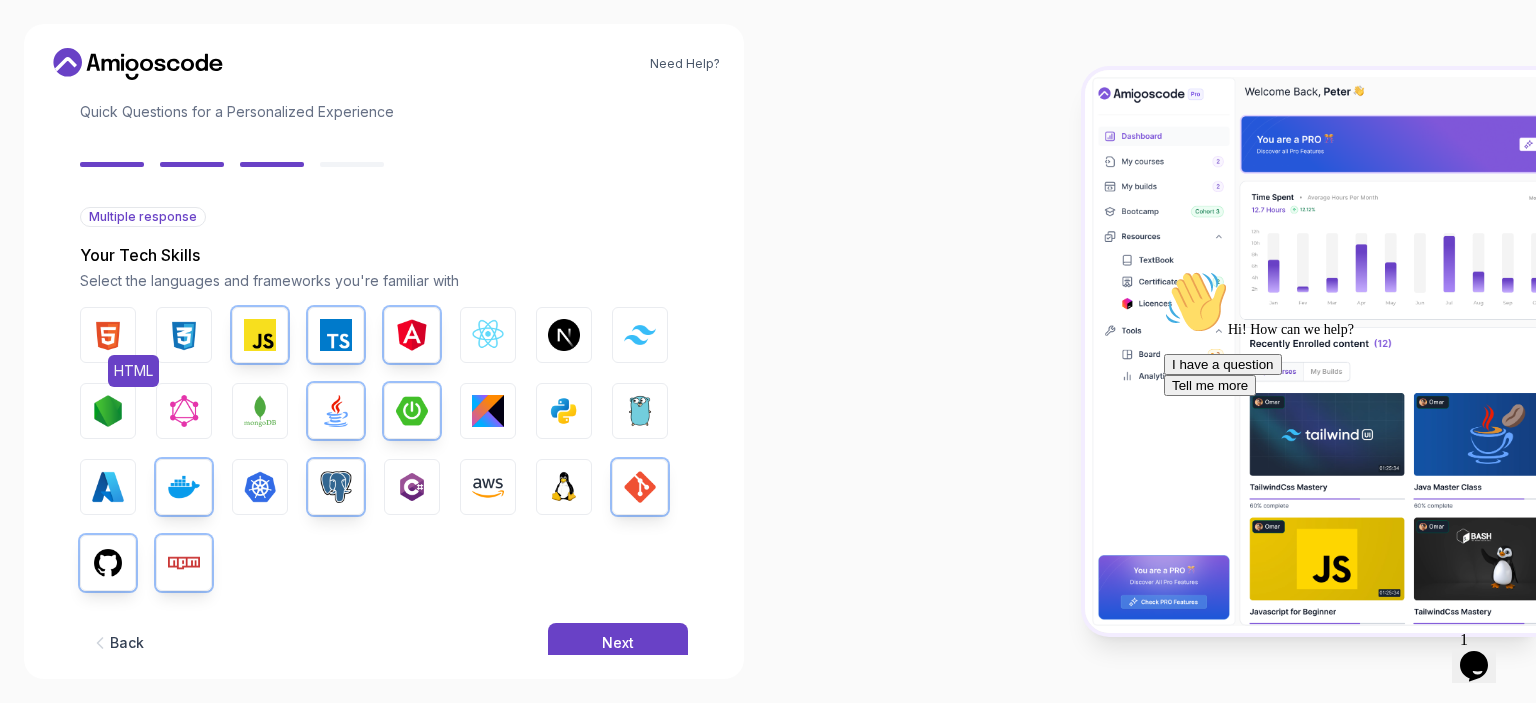 click at bounding box center (108, 335) 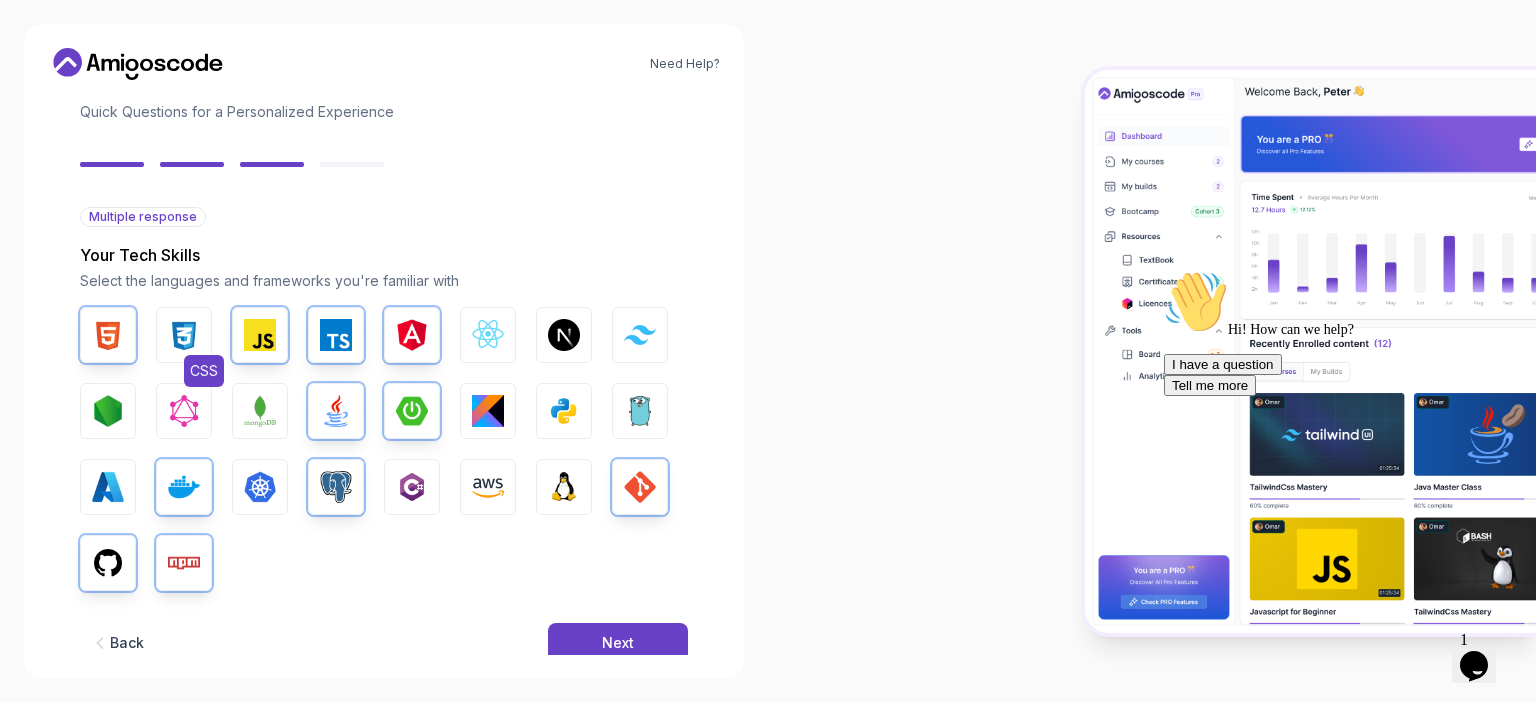 click at bounding box center (184, 335) 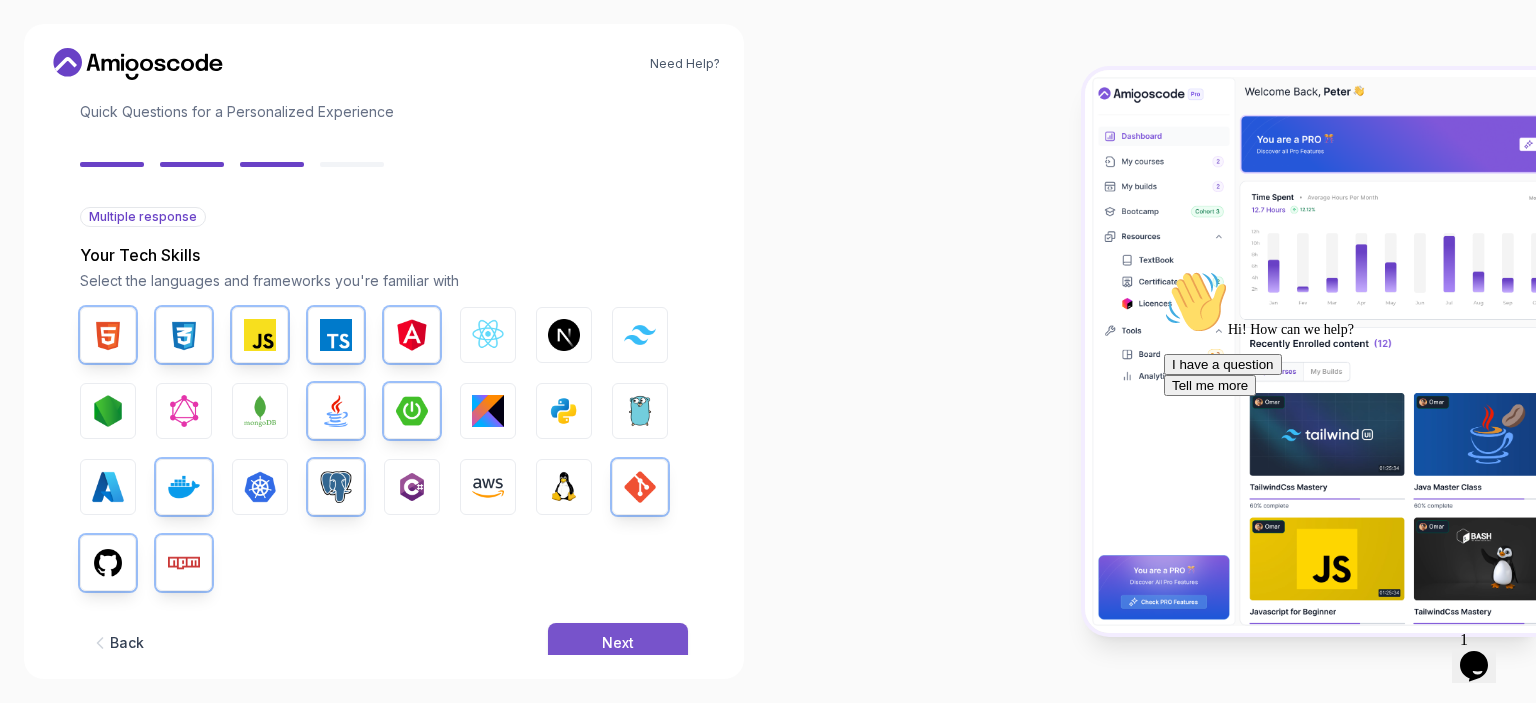 click on "Next" at bounding box center [618, 643] 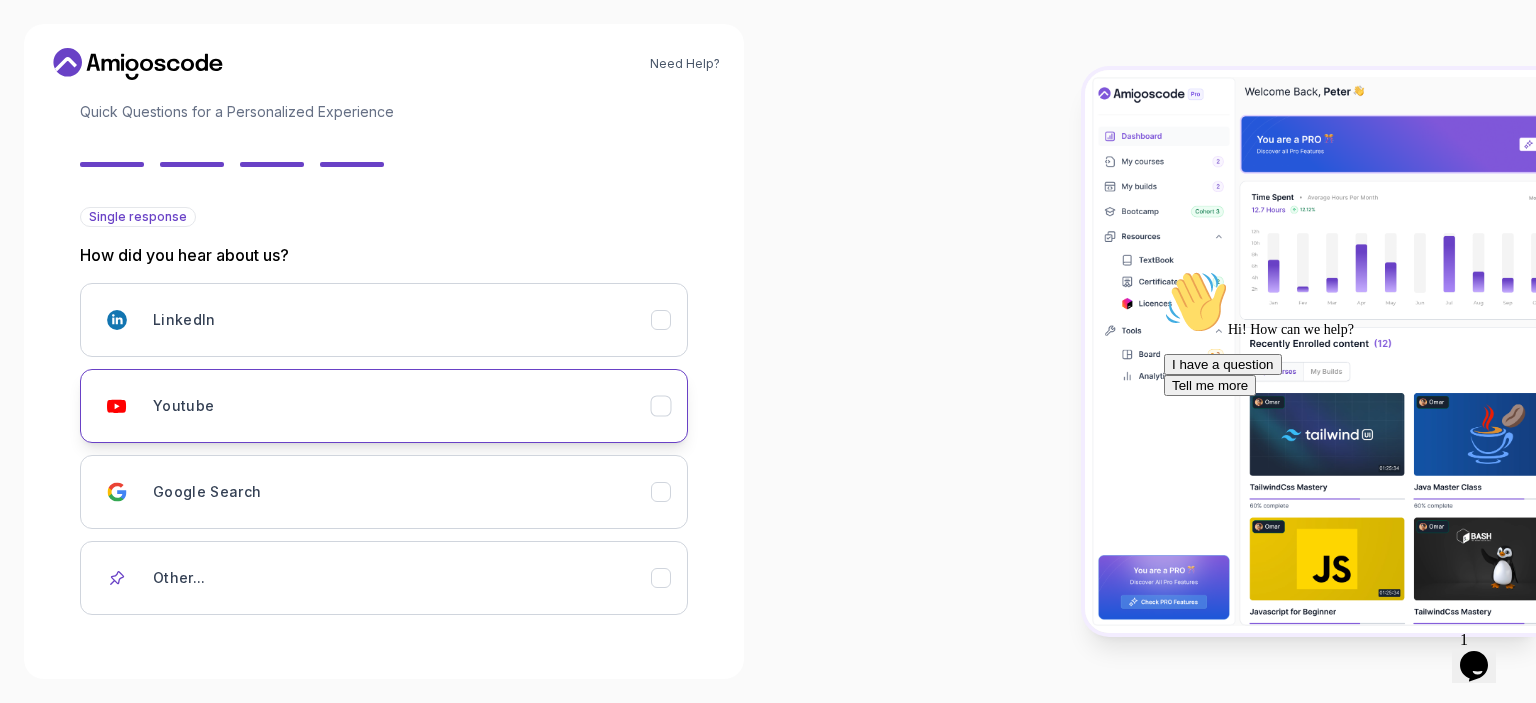 click on "Youtube" at bounding box center [402, 406] 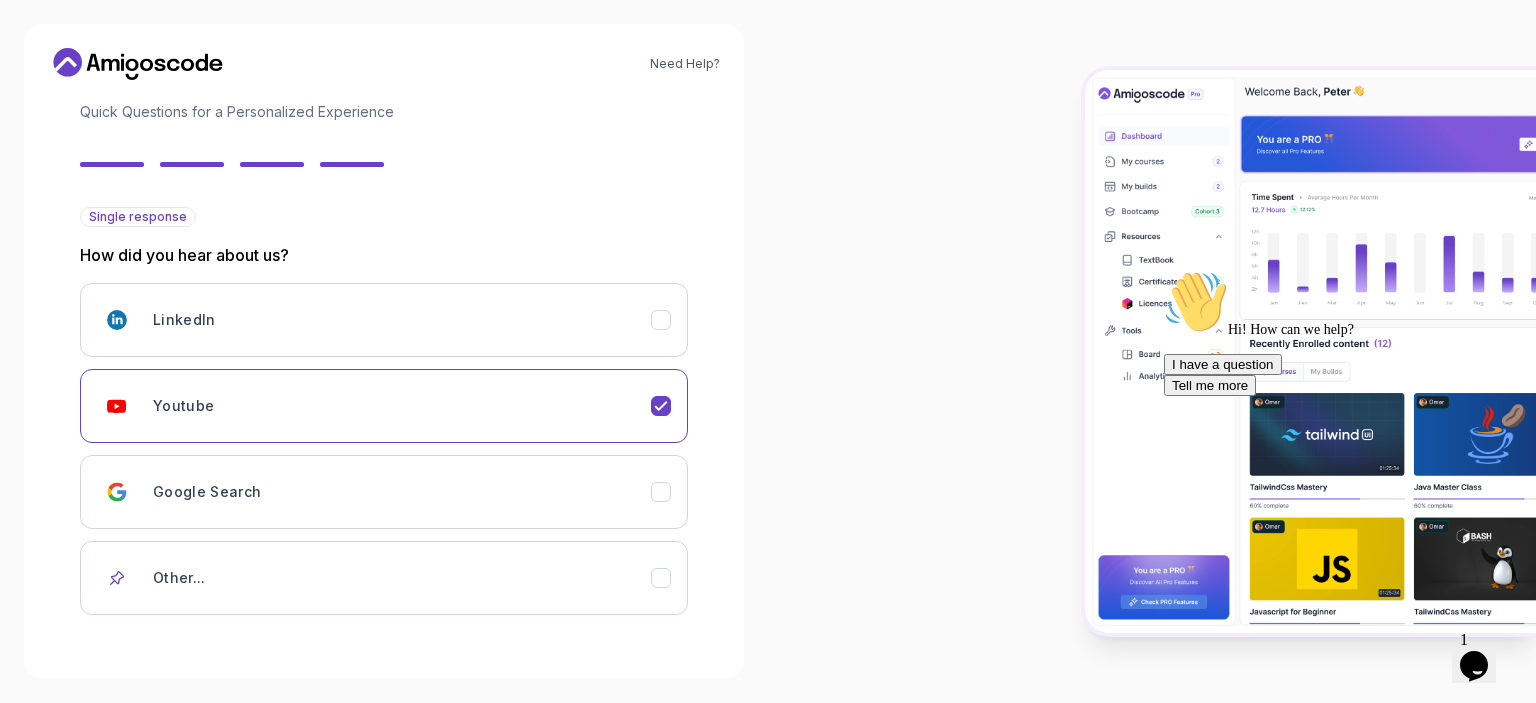 type 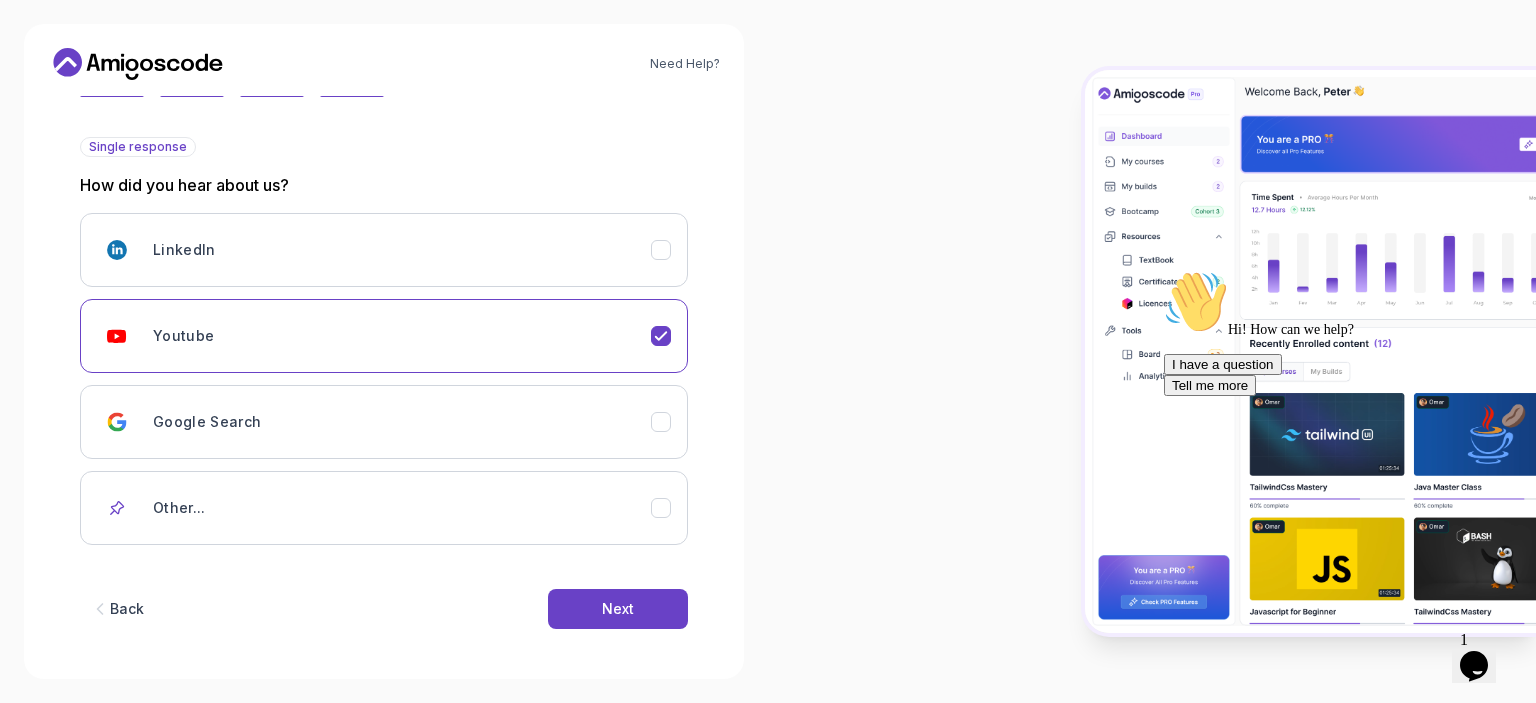 scroll, scrollTop: 204, scrollLeft: 0, axis: vertical 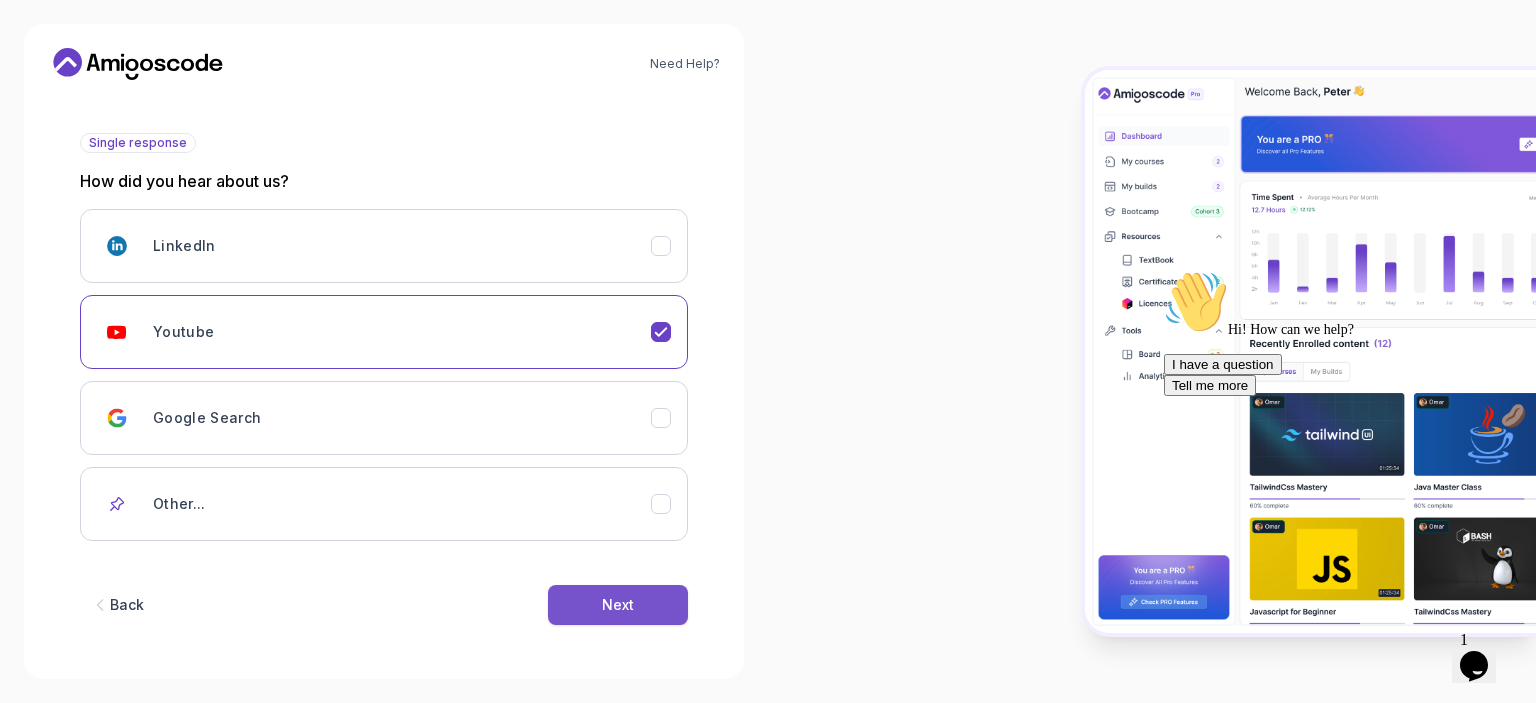 click on "Next" at bounding box center [618, 605] 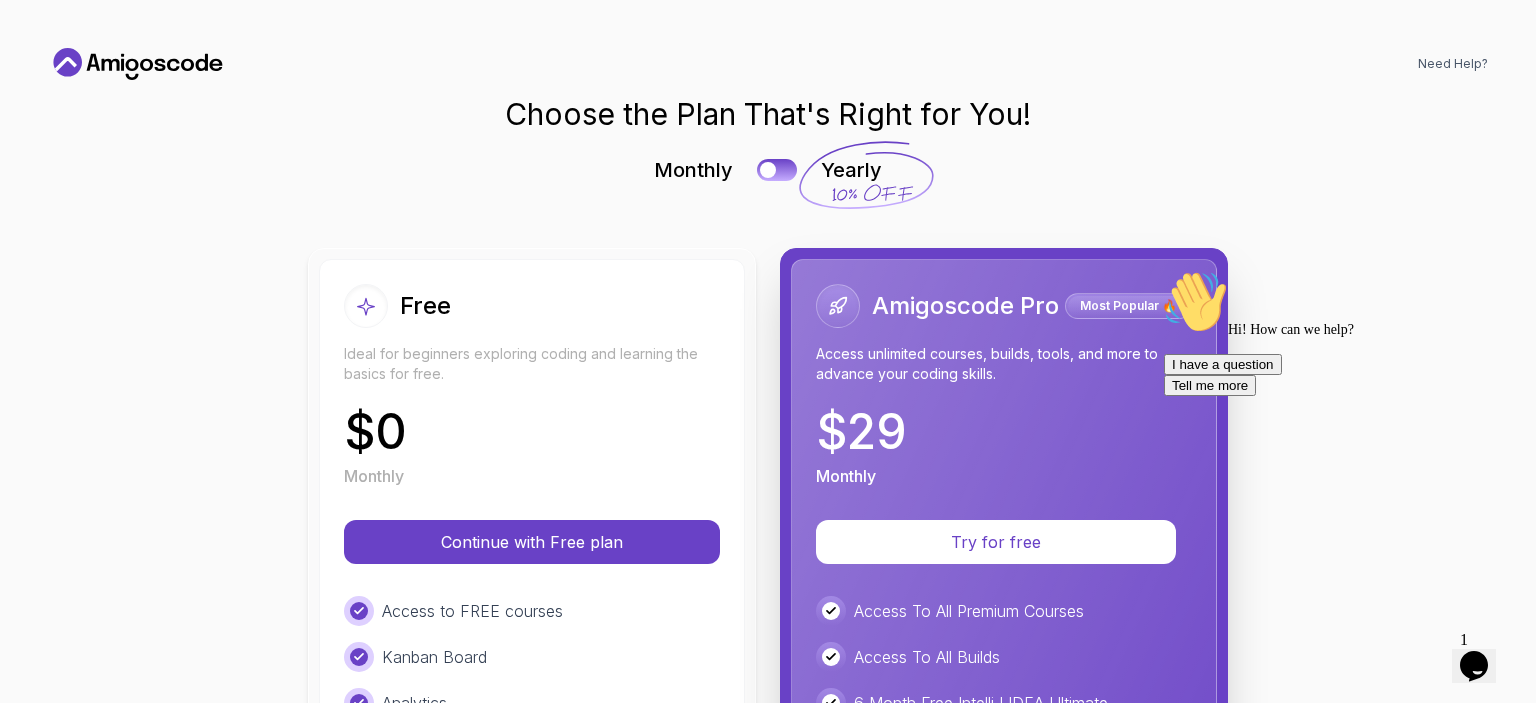 scroll, scrollTop: 0, scrollLeft: 0, axis: both 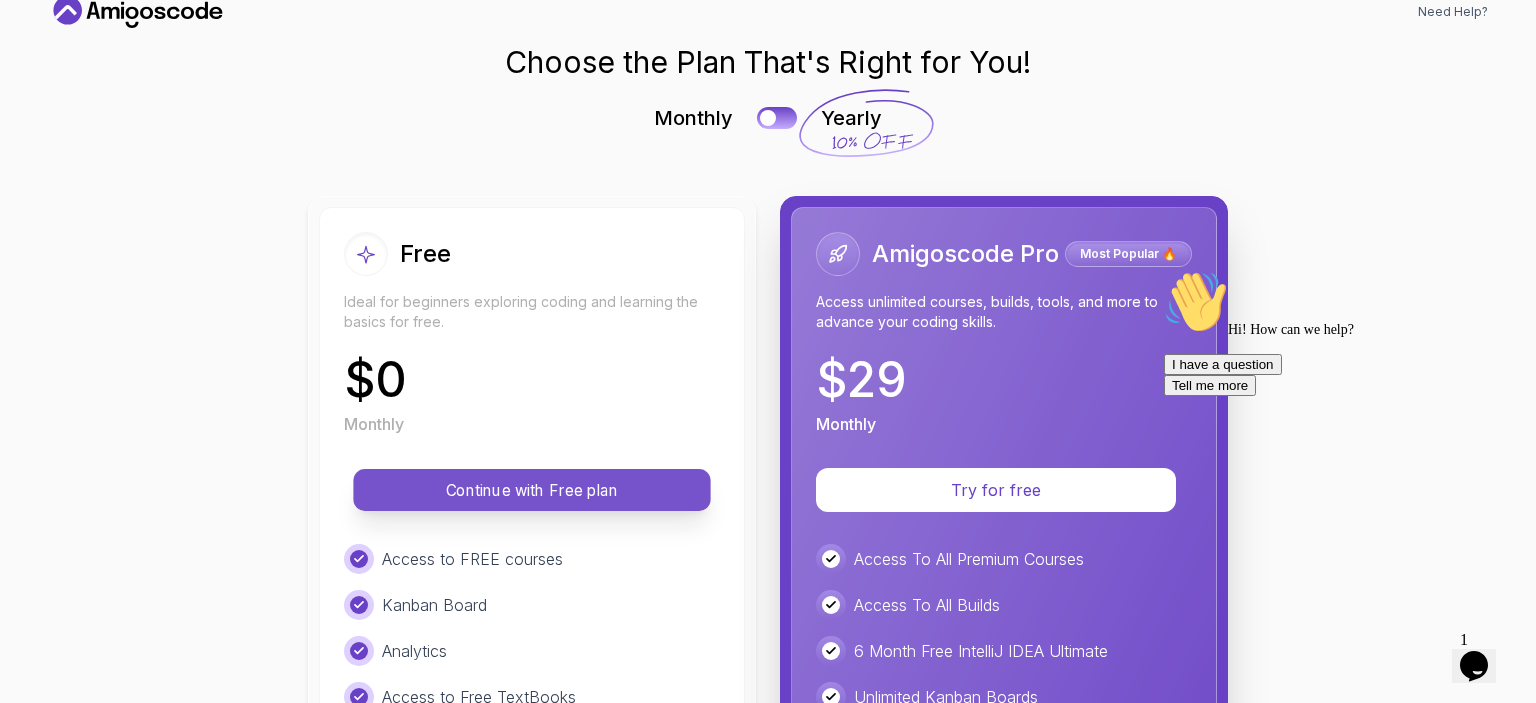 click on "Continue with Free plan" at bounding box center [532, 490] 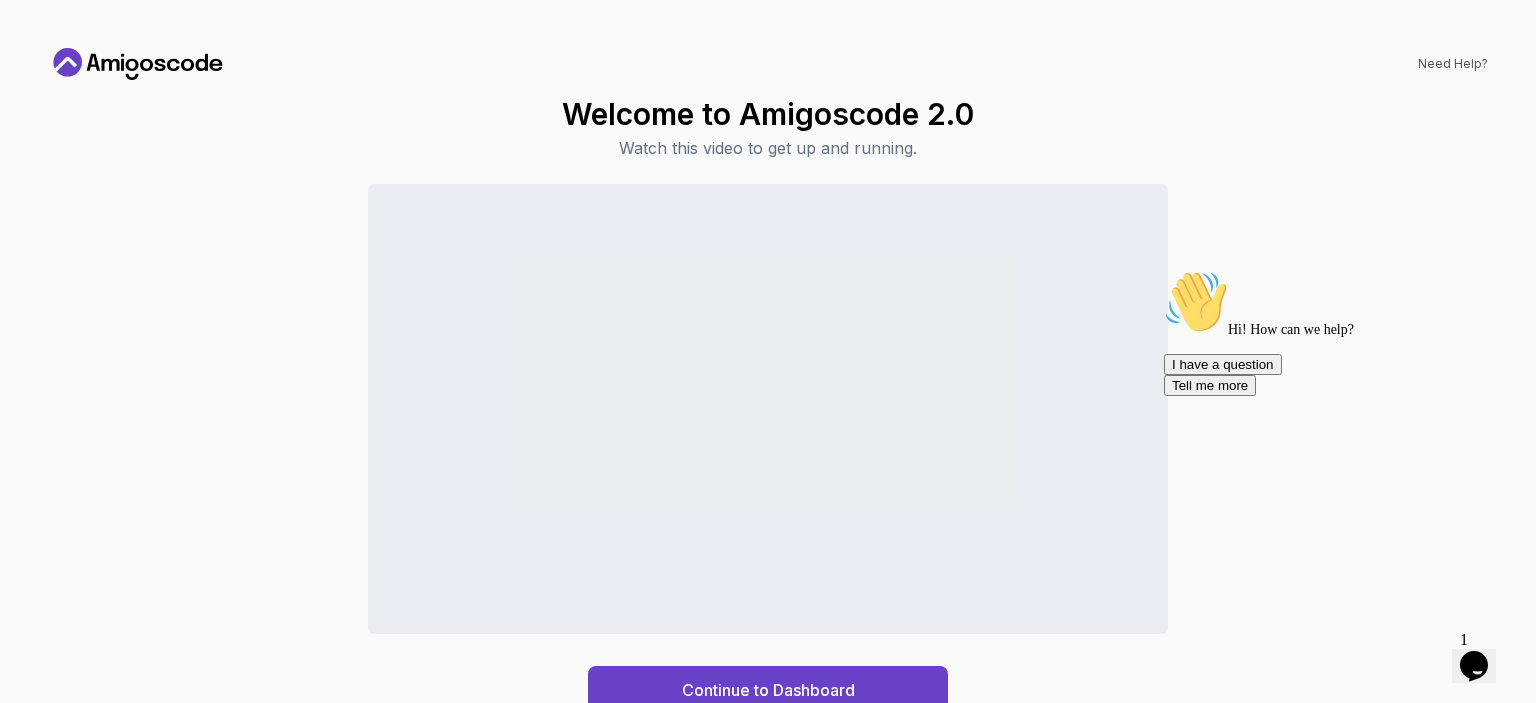 click on "Welcome to Amigoscode 2.0 Watch this video to get up and running. Continue to Dashboard" at bounding box center (768, 405) 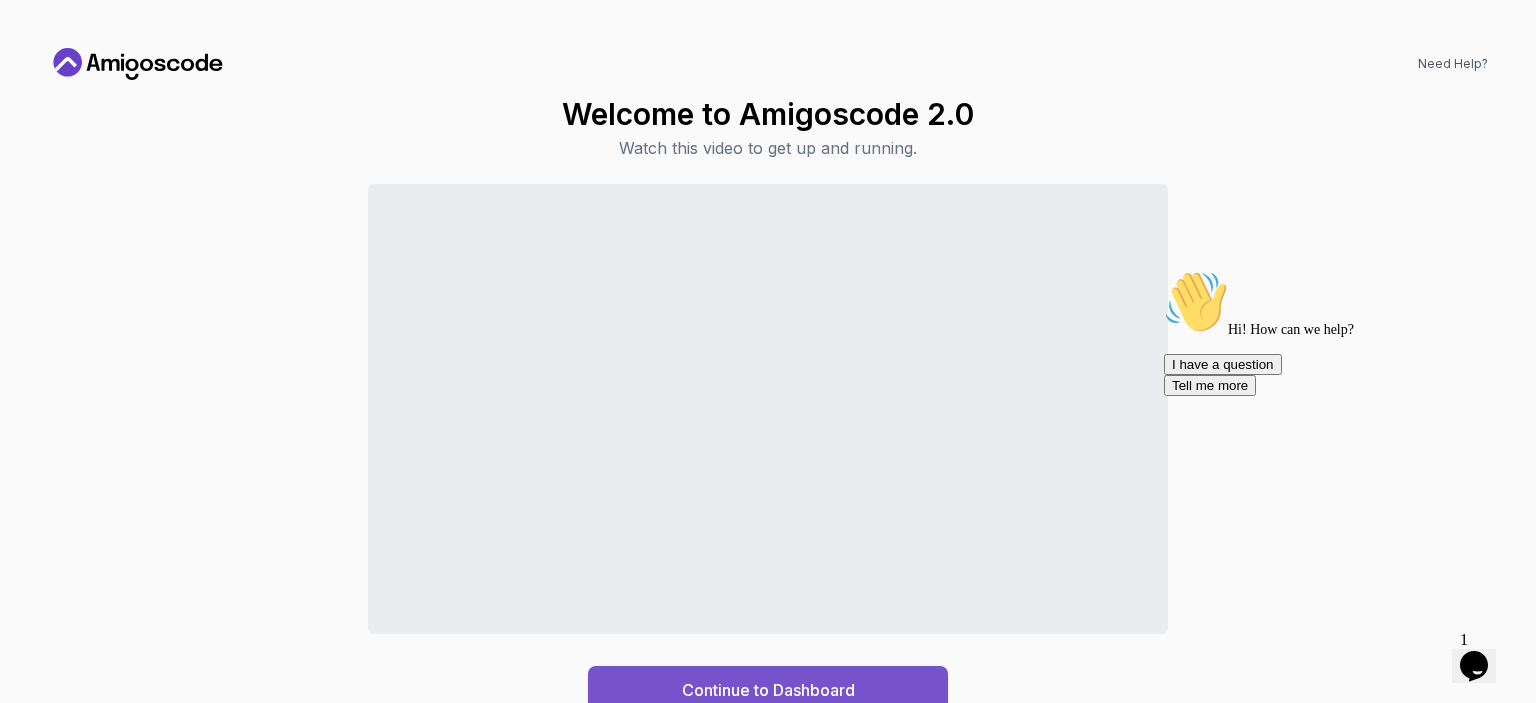 click on "Continue to Dashboard" at bounding box center [768, 690] 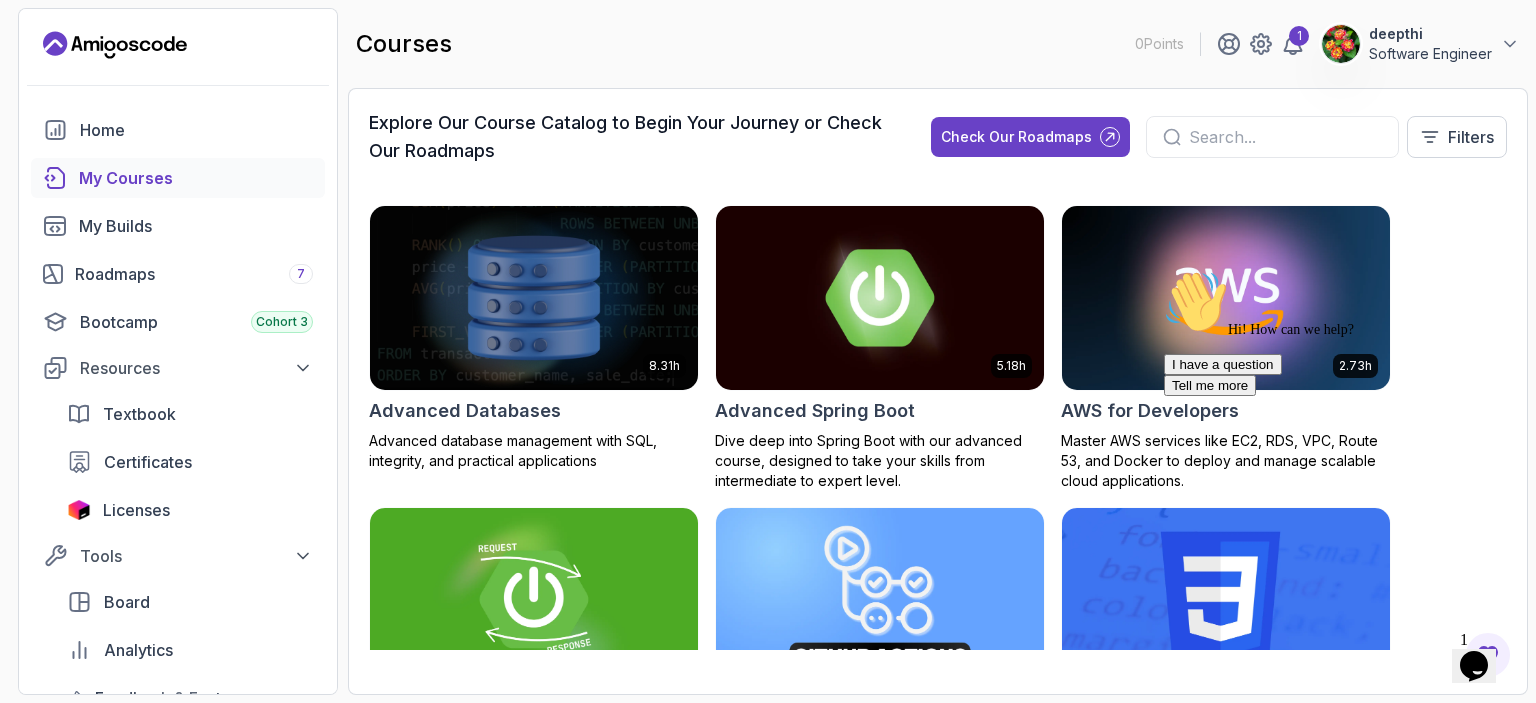 click on "0  Points 1 deepthi Software Engineer Home My Courses My Builds Roadmaps 7 Bootcamp Cohort 3 Resources Textbook Certificates Licenses Tools Board Analytics Feedback & Features Try Pro with a 5 day free trial Go deeper and learn job-ready skills. Practice with real-world projects, take assessments, and earn certificates. Try for free courses   0  Points 1 deepthi Software Engineer Explore Our Course Catalog to Begin Your Journey or Check Our Roadmaps Check Our Roadmaps Filters 8.31h Advanced Databases Advanced database management with SQL, integrity, and practical applications 5.18h Advanced Spring Boot Dive deep into Spring Boot with our advanced course, designed to take your skills from intermediate to expert level. 2.73h AWS for Developers Master AWS services like EC2, RDS, VPC, Route 53, and Docker to deploy and manage scalable cloud applications. 3.30h Building APIs with Spring Boot 2.63h CI/CD with GitHub Actions 2.08h CSS Essentials 1.70h Database Design & Implementation 1.45h Docker for Java Developers" at bounding box center [768, 351] 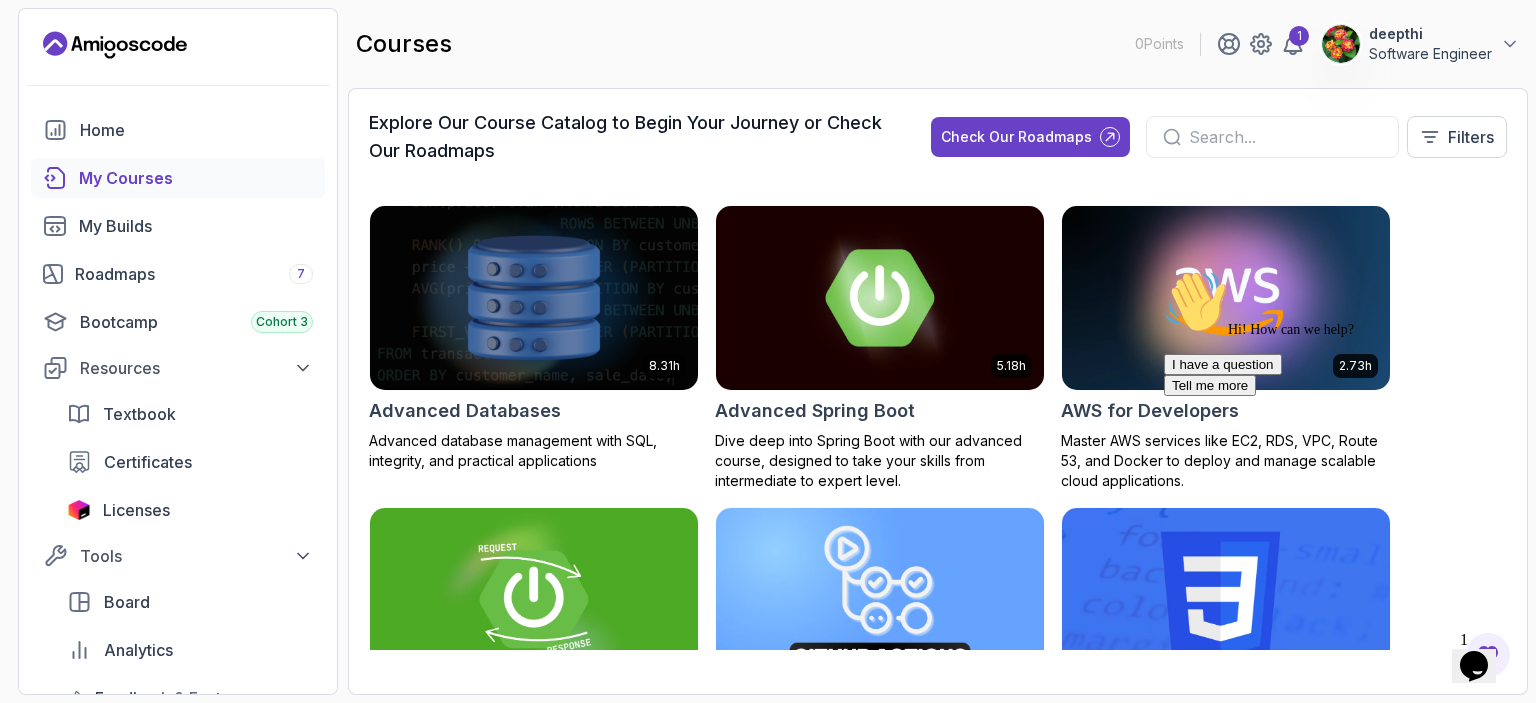 click on "Hi! How can we help? I have a question Tell me more" at bounding box center (1344, 333) 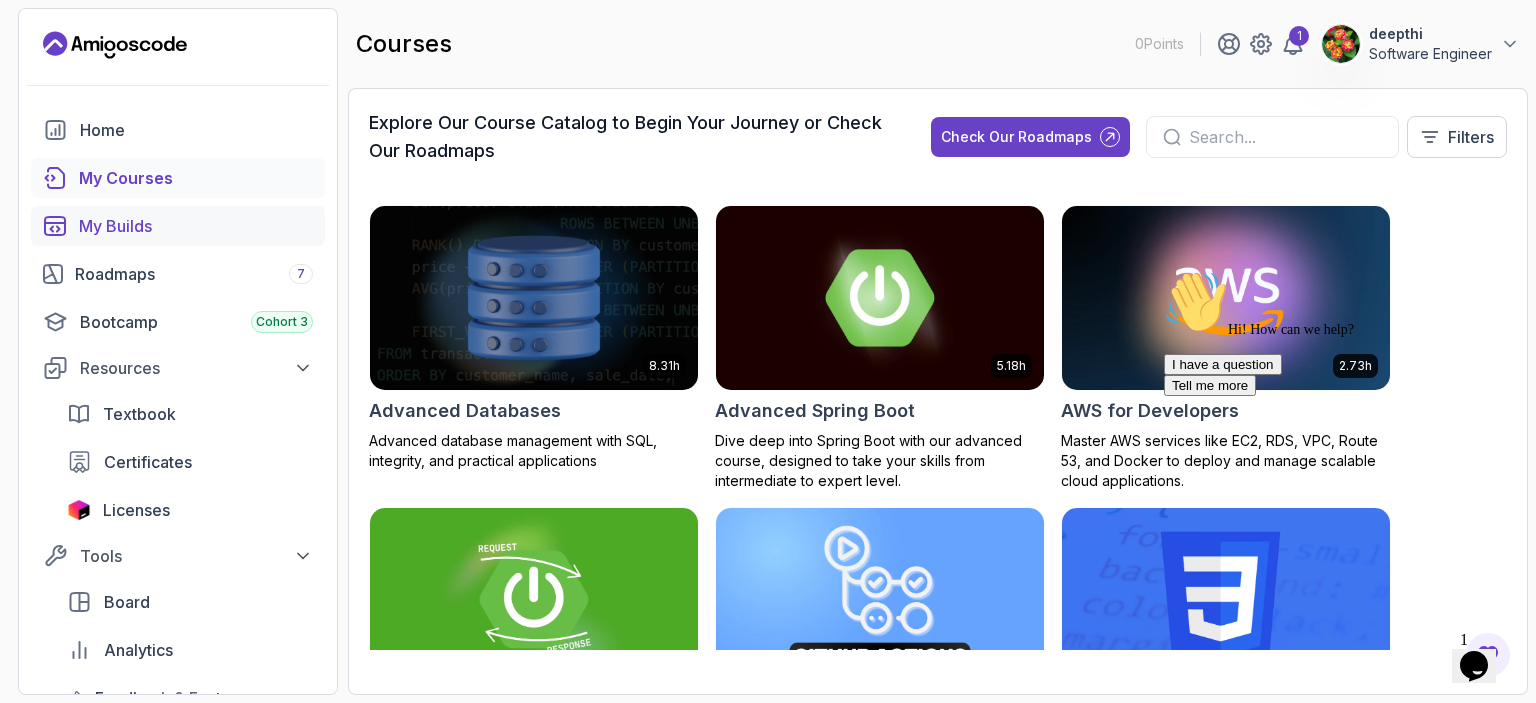 click on "My Builds" at bounding box center [196, 226] 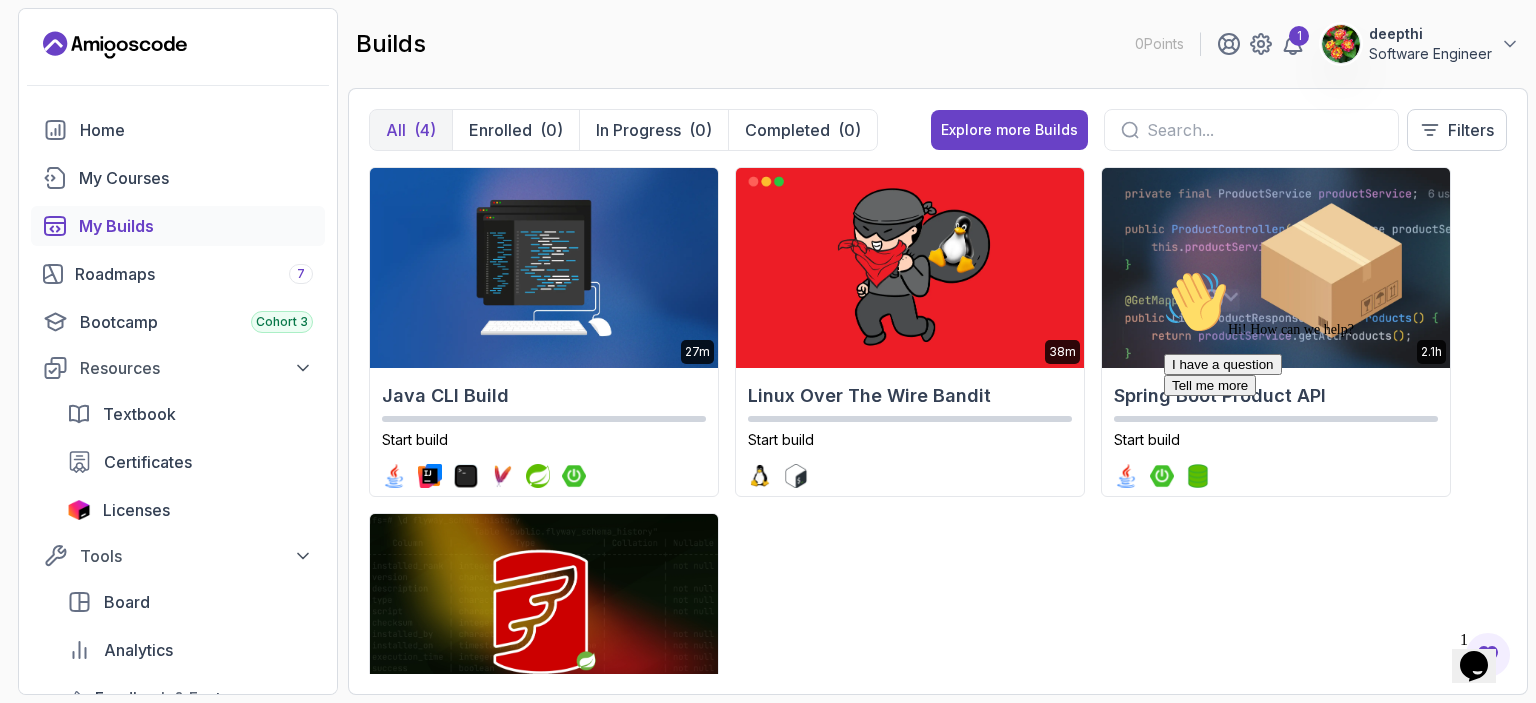 click on "Hi! How can we help? I have a question Tell me more" at bounding box center (1344, 333) 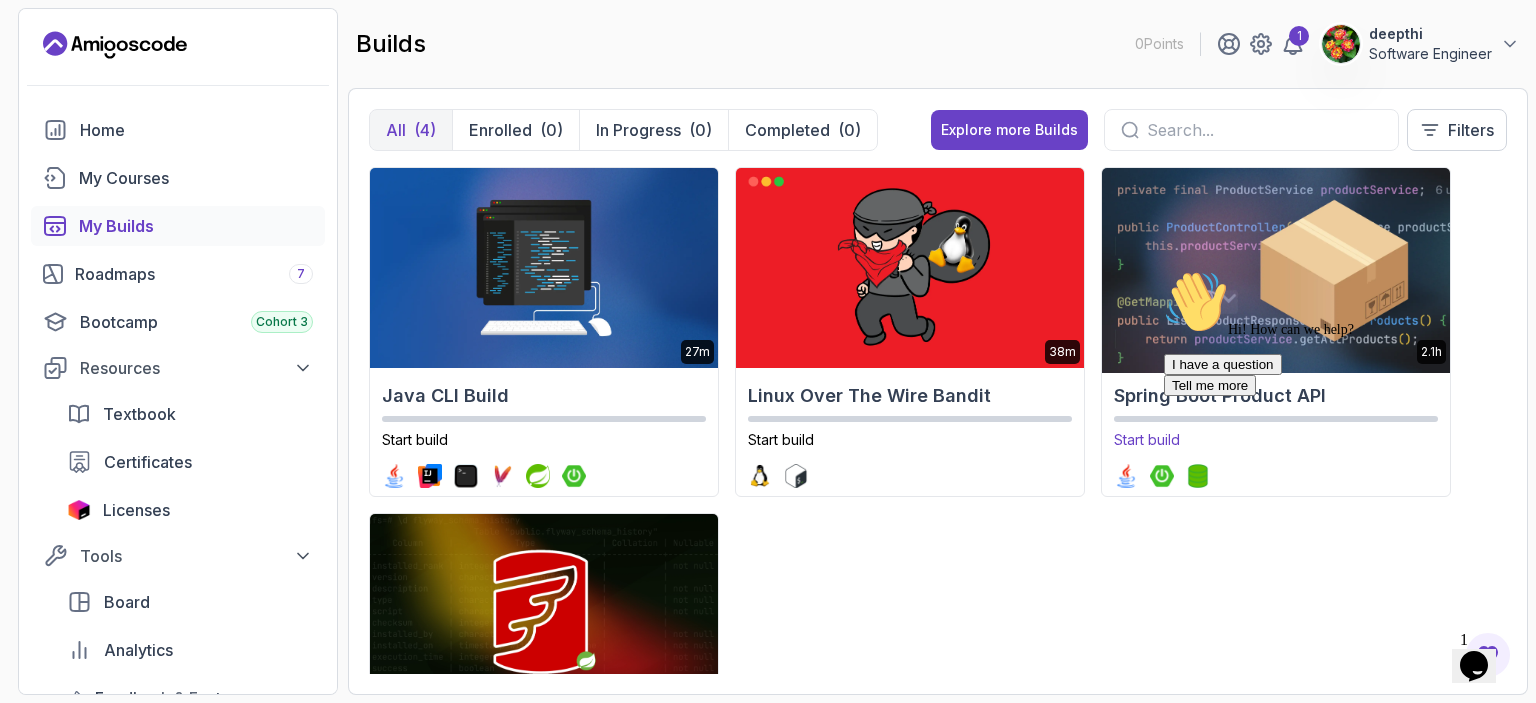 click at bounding box center (1275, 268) 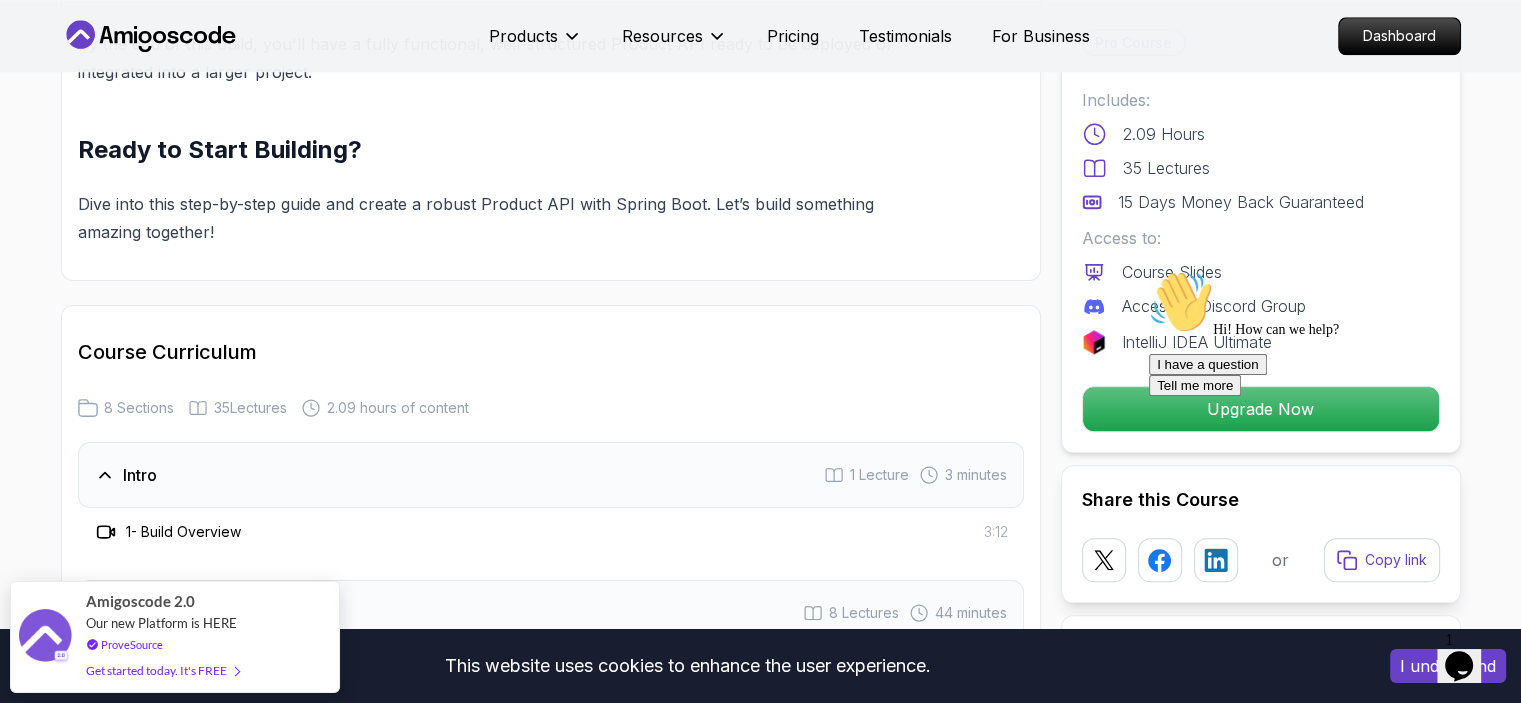 scroll, scrollTop: 0, scrollLeft: 0, axis: both 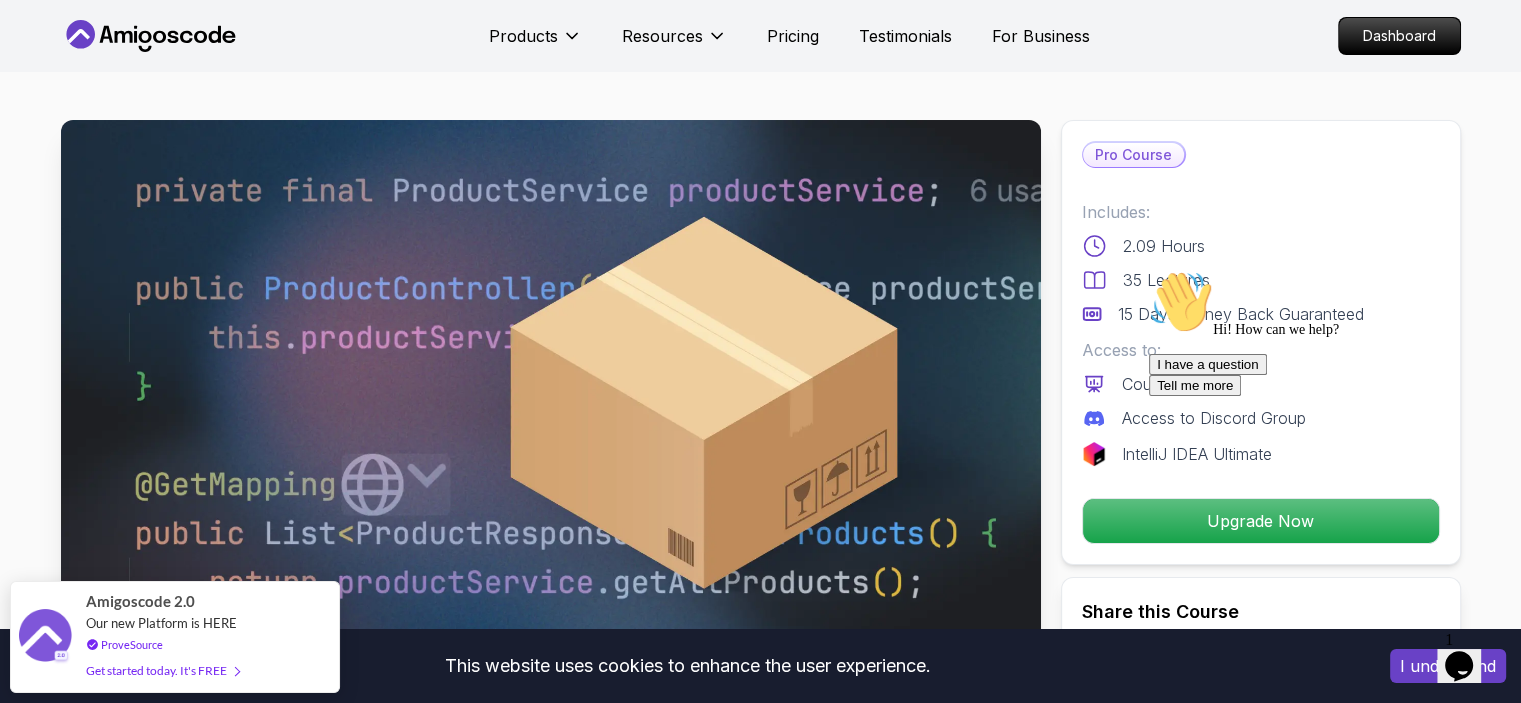 click at bounding box center [551, 395] 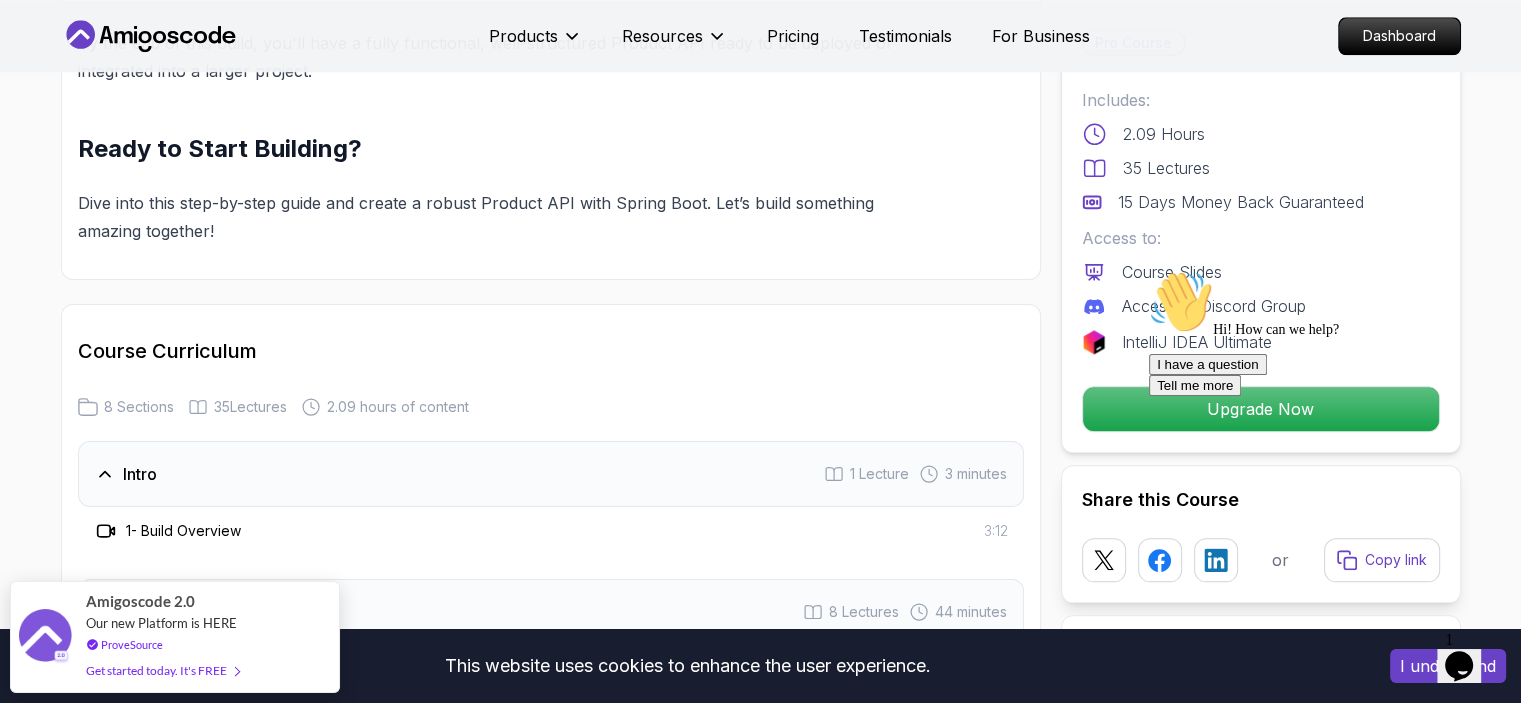 scroll, scrollTop: 2200, scrollLeft: 0, axis: vertical 